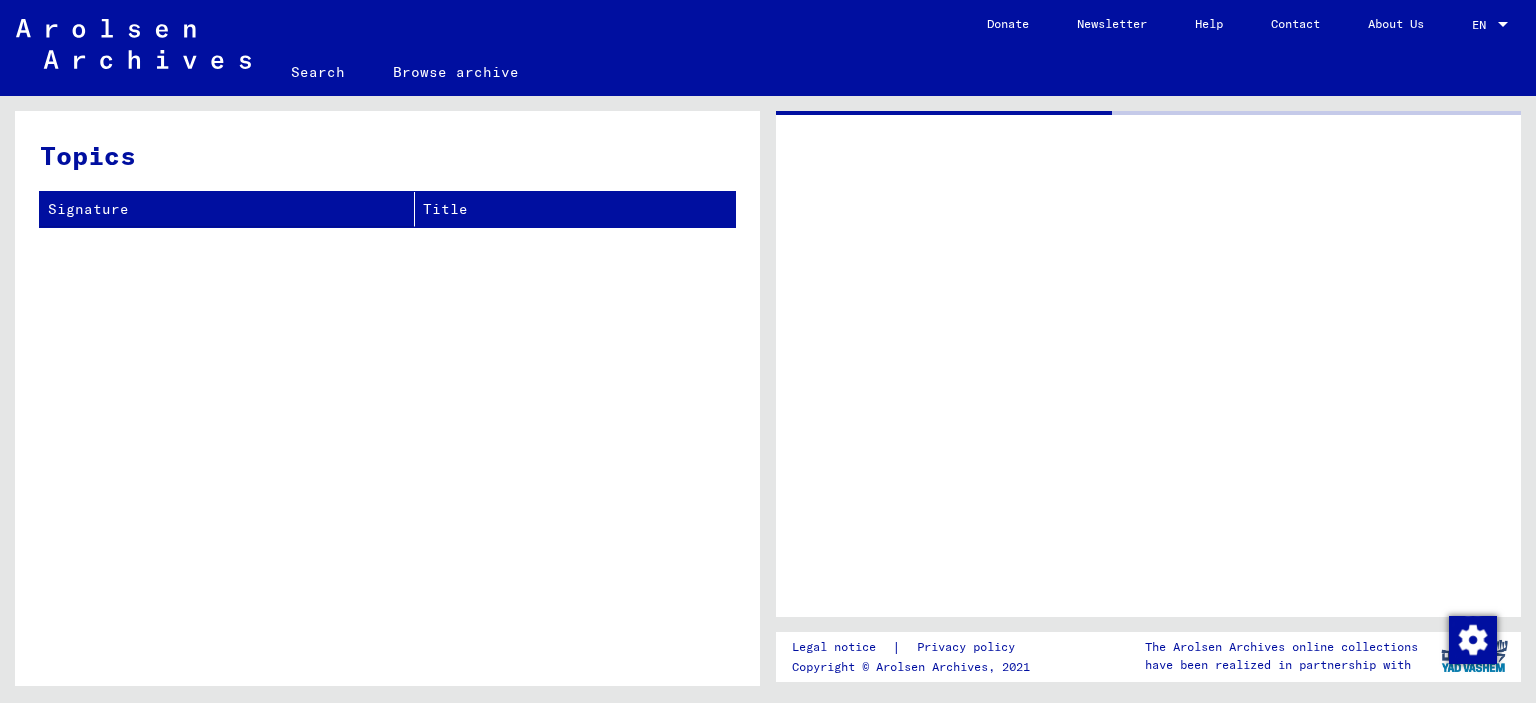 scroll, scrollTop: 0, scrollLeft: 0, axis: both 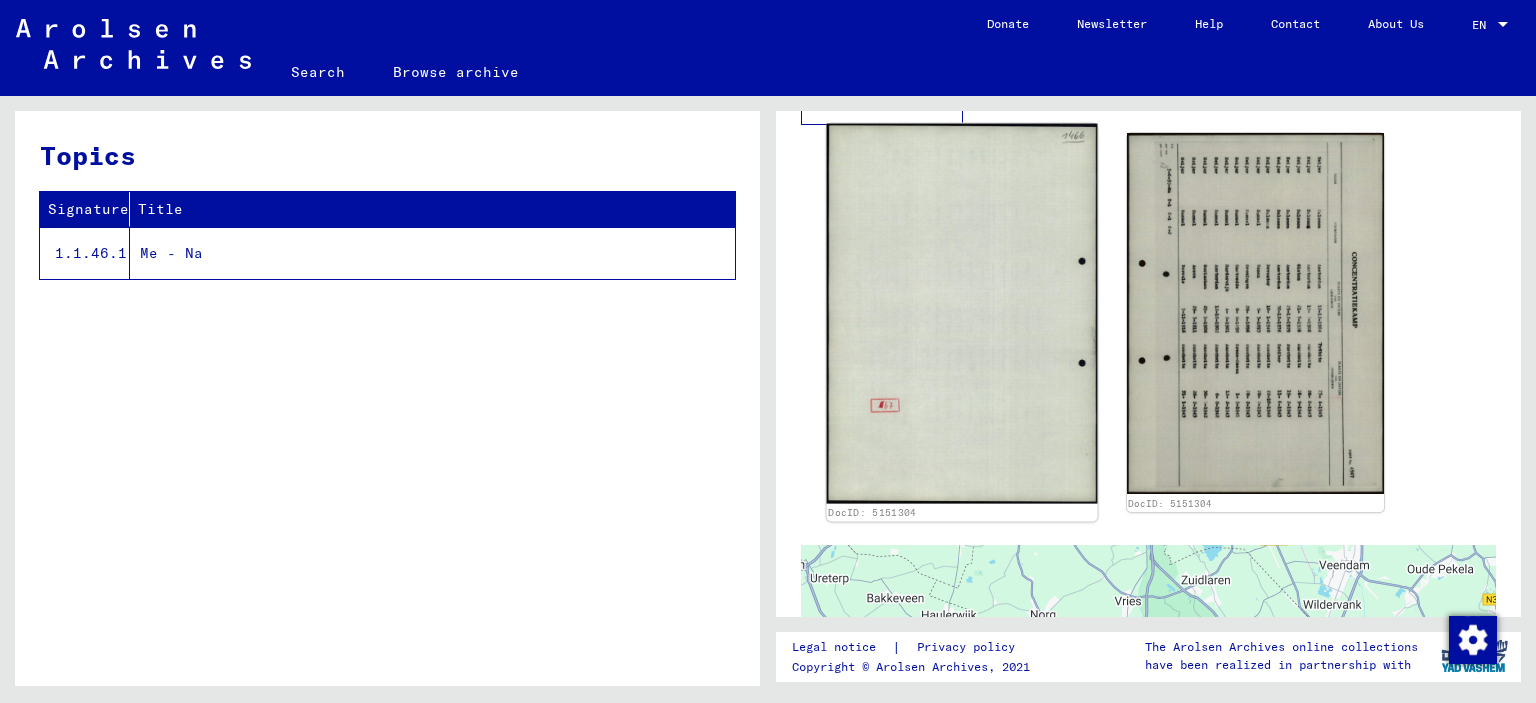 click 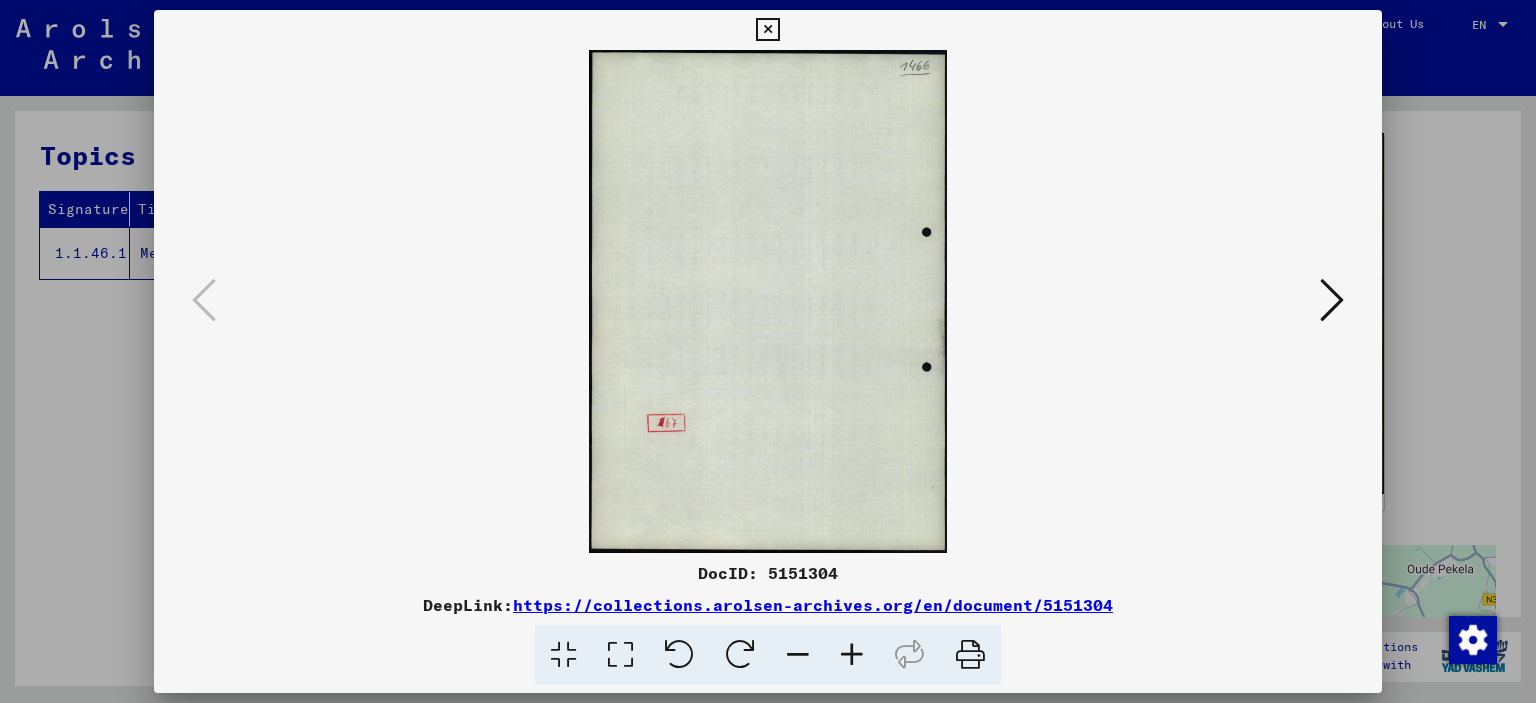 click at bounding box center [768, 351] 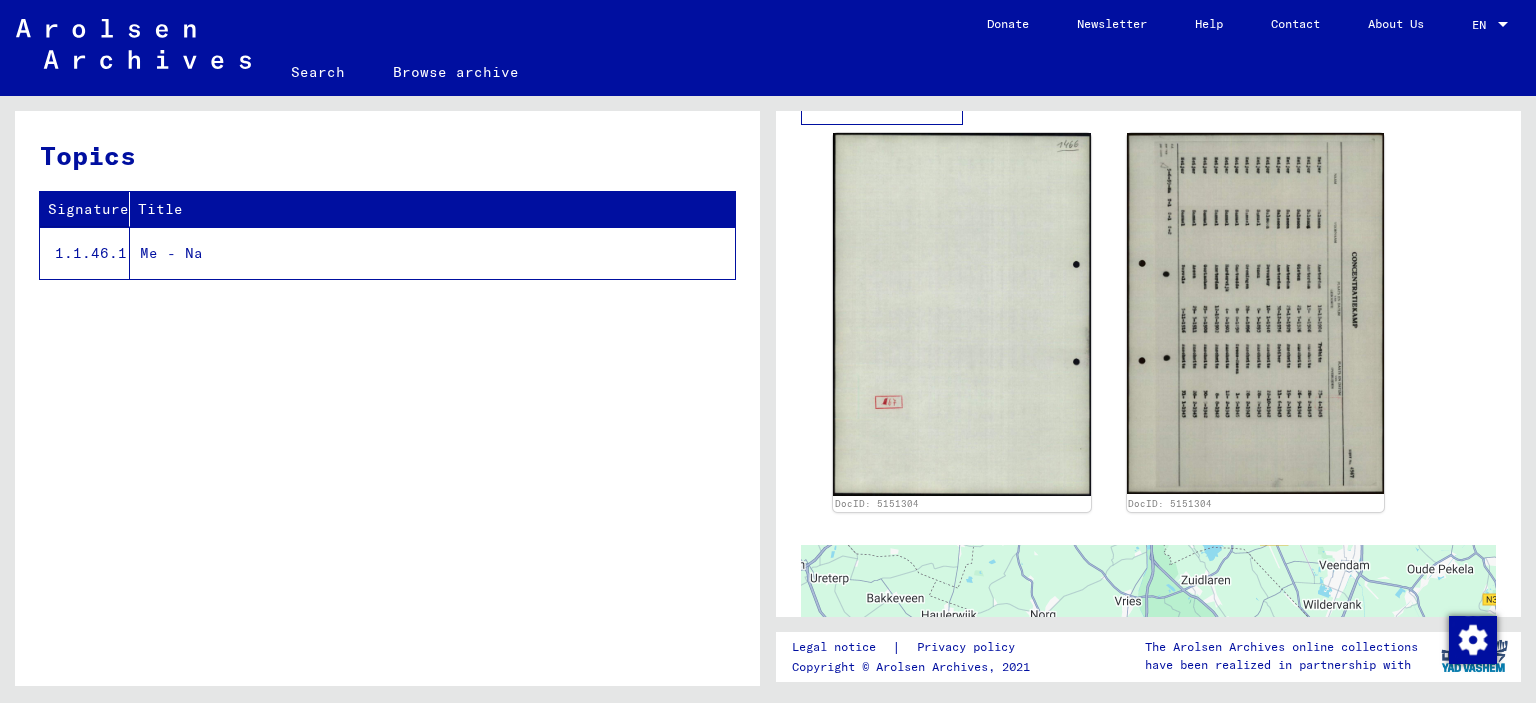 click on "Browse archive" 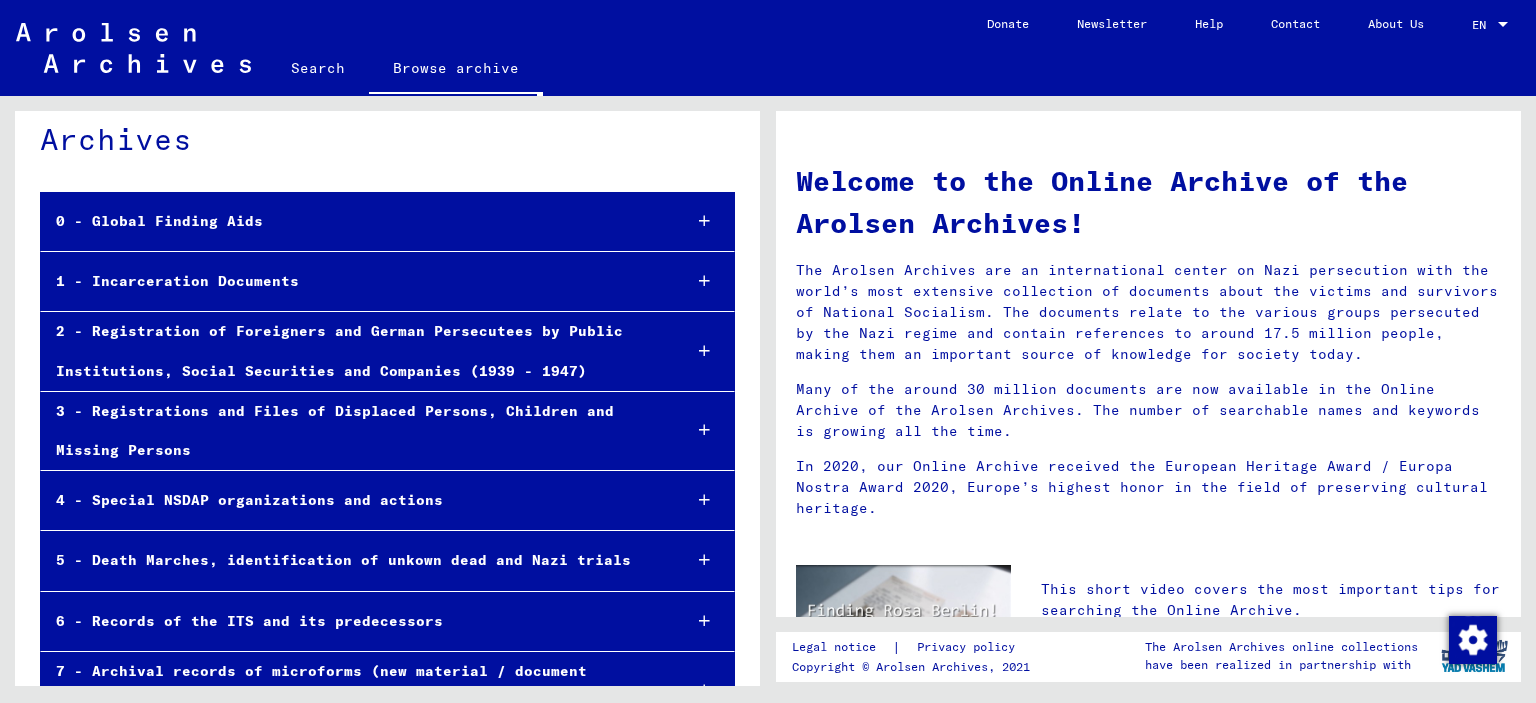 scroll, scrollTop: 26, scrollLeft: 0, axis: vertical 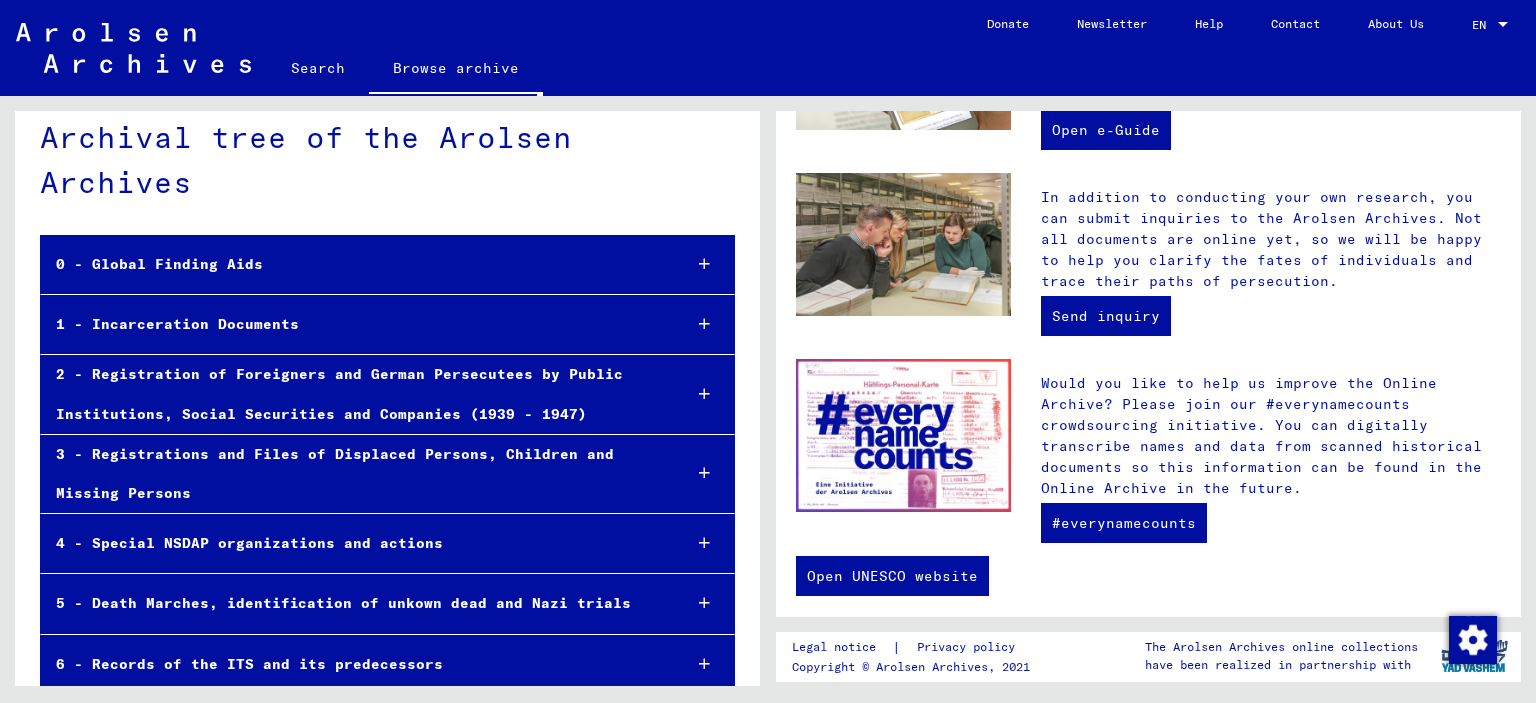 click on "1 - Incarceration Documents" at bounding box center [353, 324] 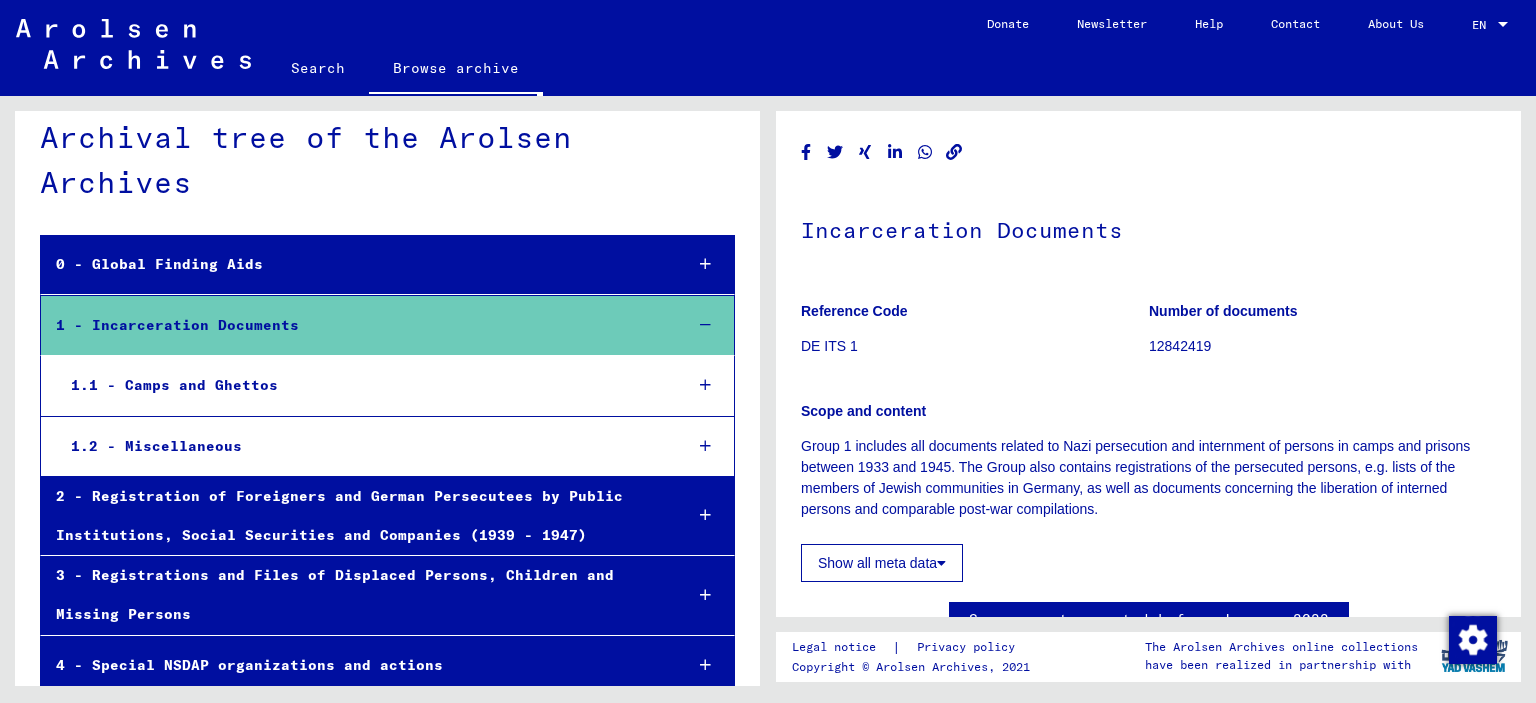 scroll, scrollTop: 220, scrollLeft: 0, axis: vertical 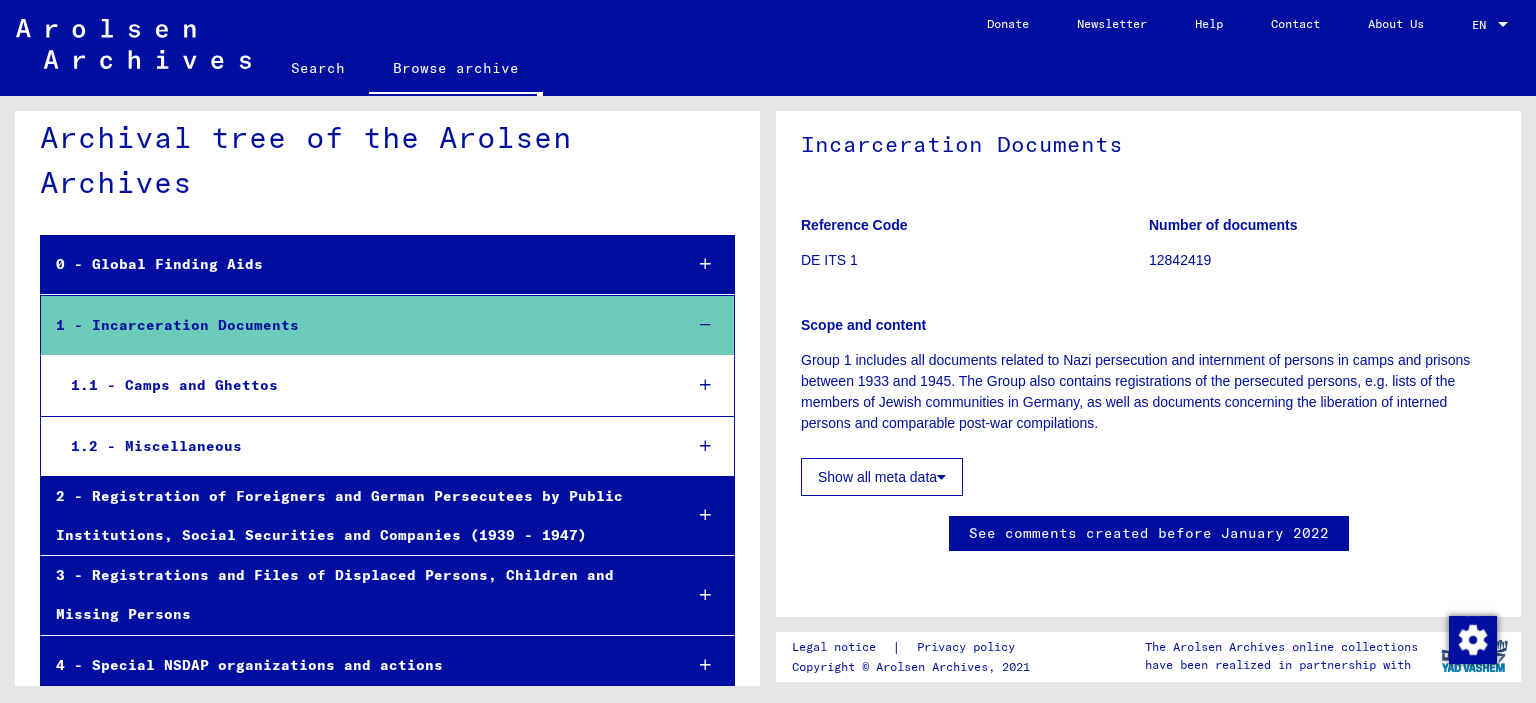 click on "Show all meta data" 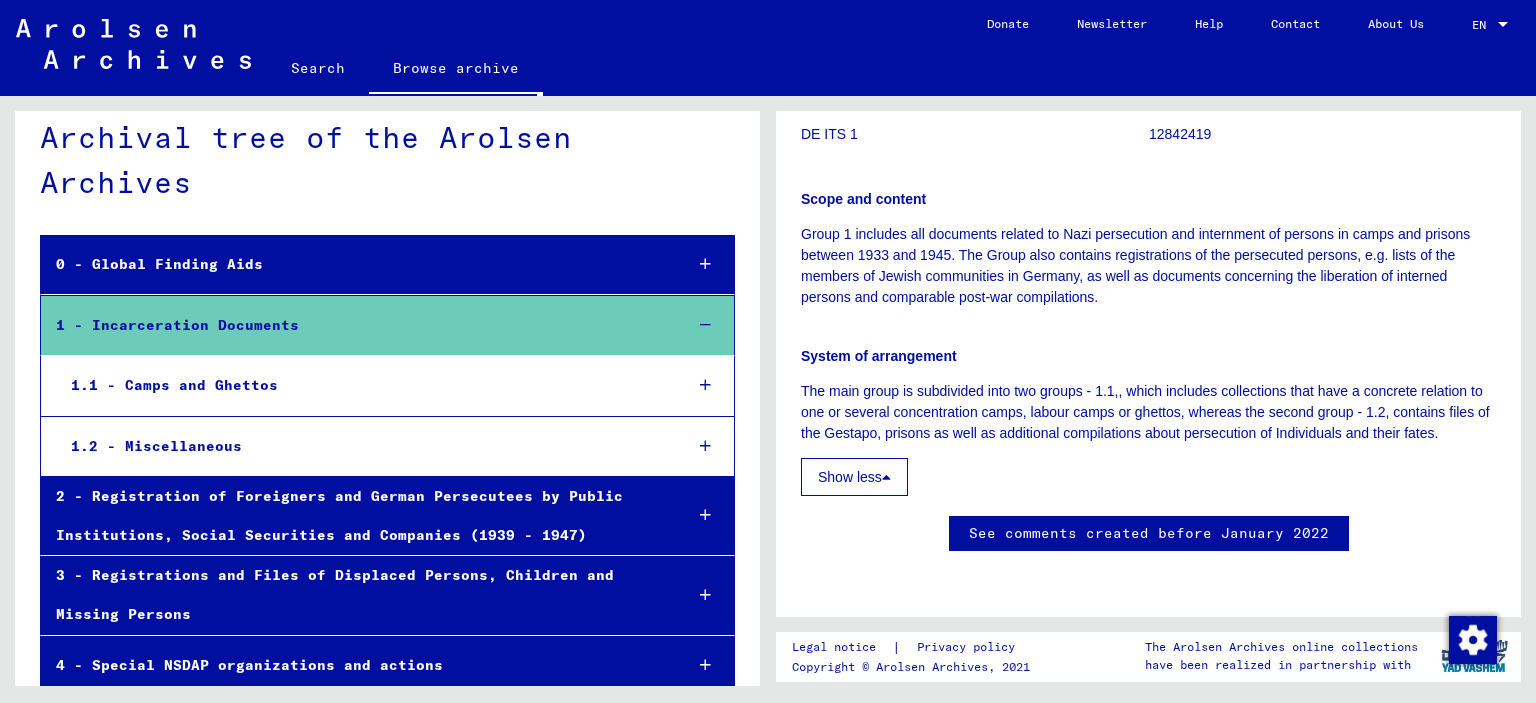 scroll, scrollTop: 441, scrollLeft: 0, axis: vertical 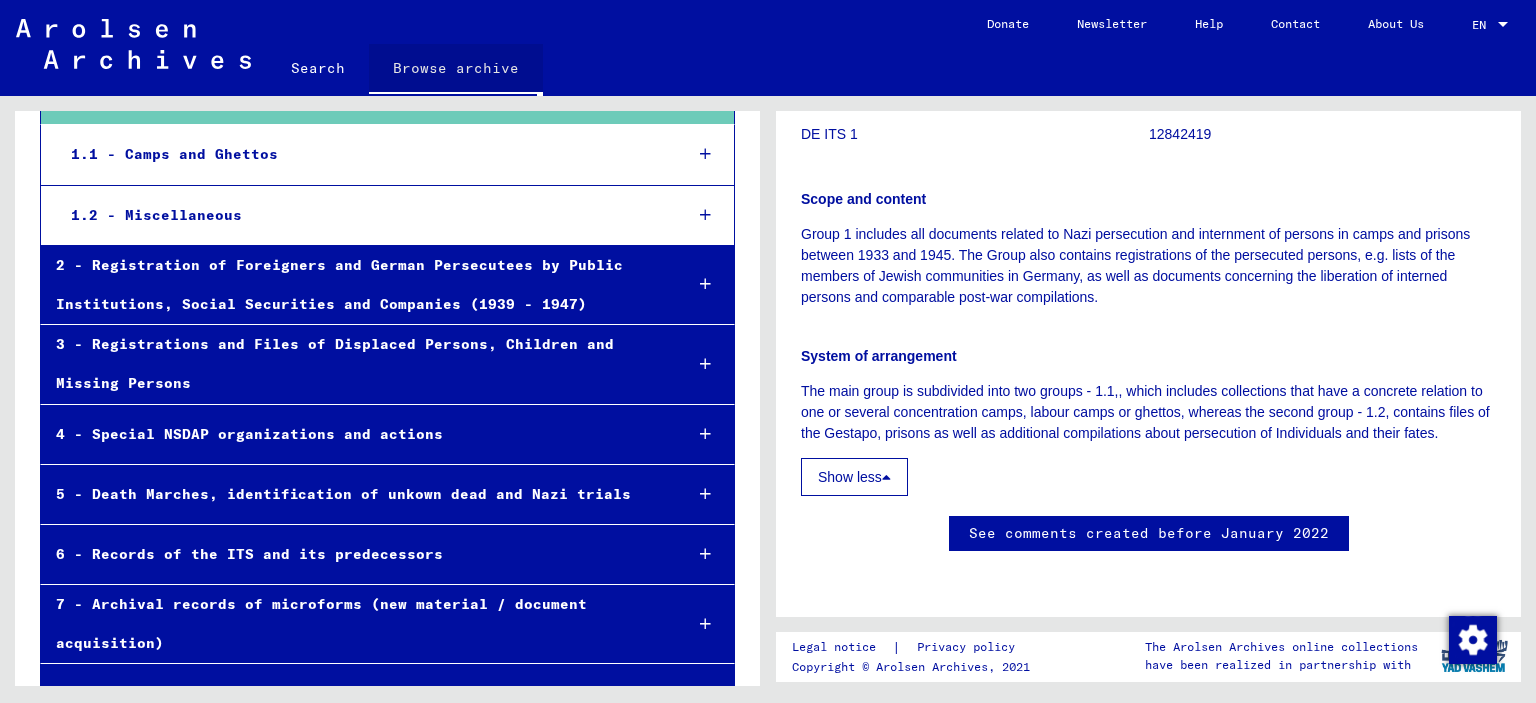 click on "Browse archive" 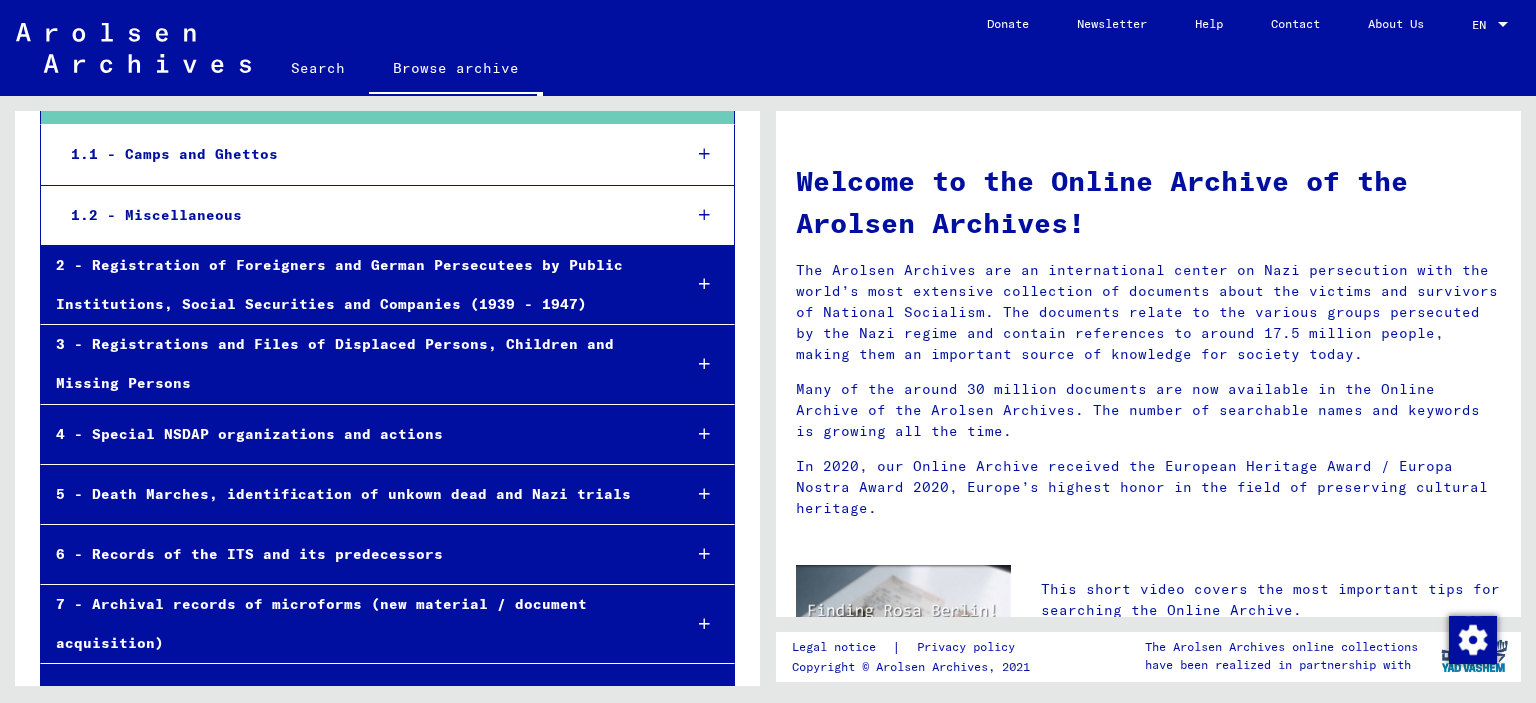 drag, startPoint x: 1476, startPoint y: 61, endPoint x: 1466, endPoint y: 60, distance: 10.049875 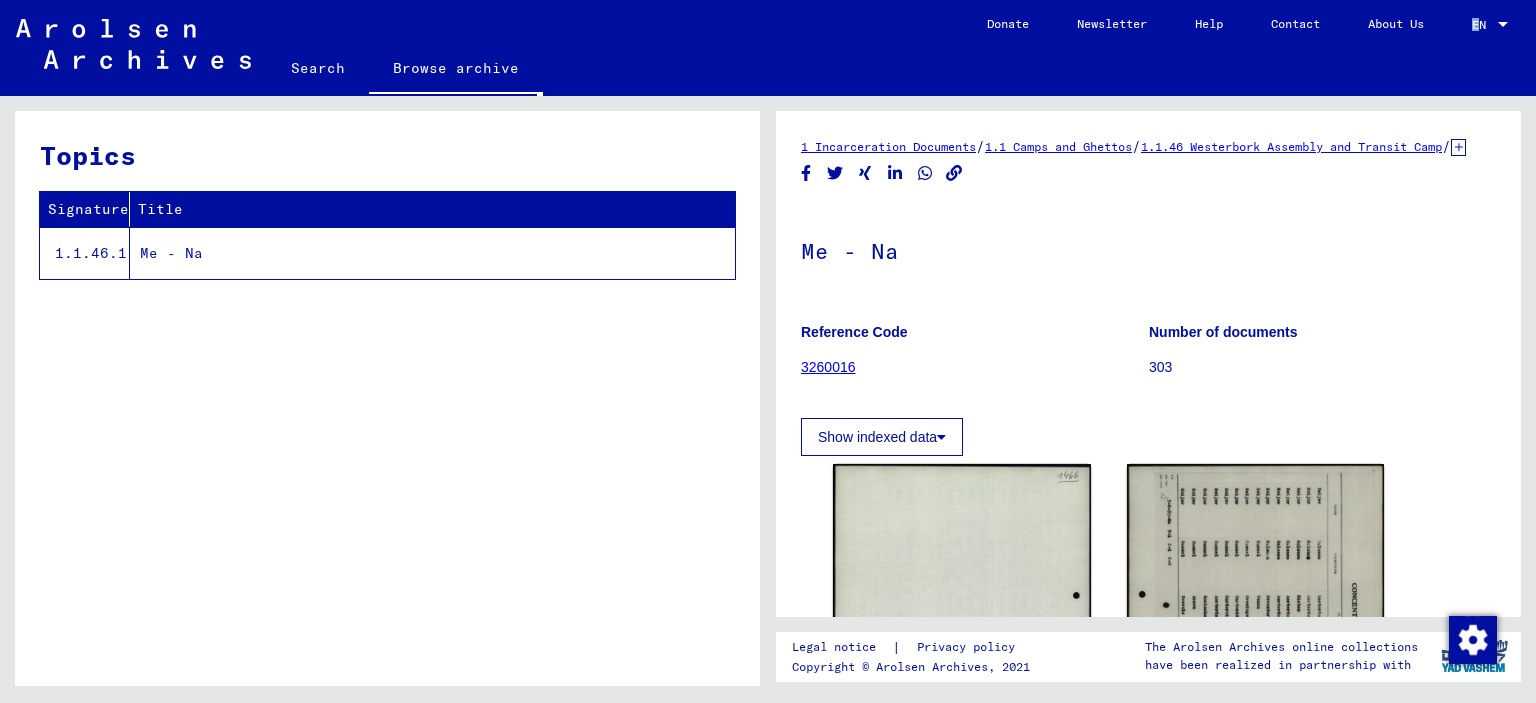 click on "1.1.46 Westerbork Assembly and Transit Camp" 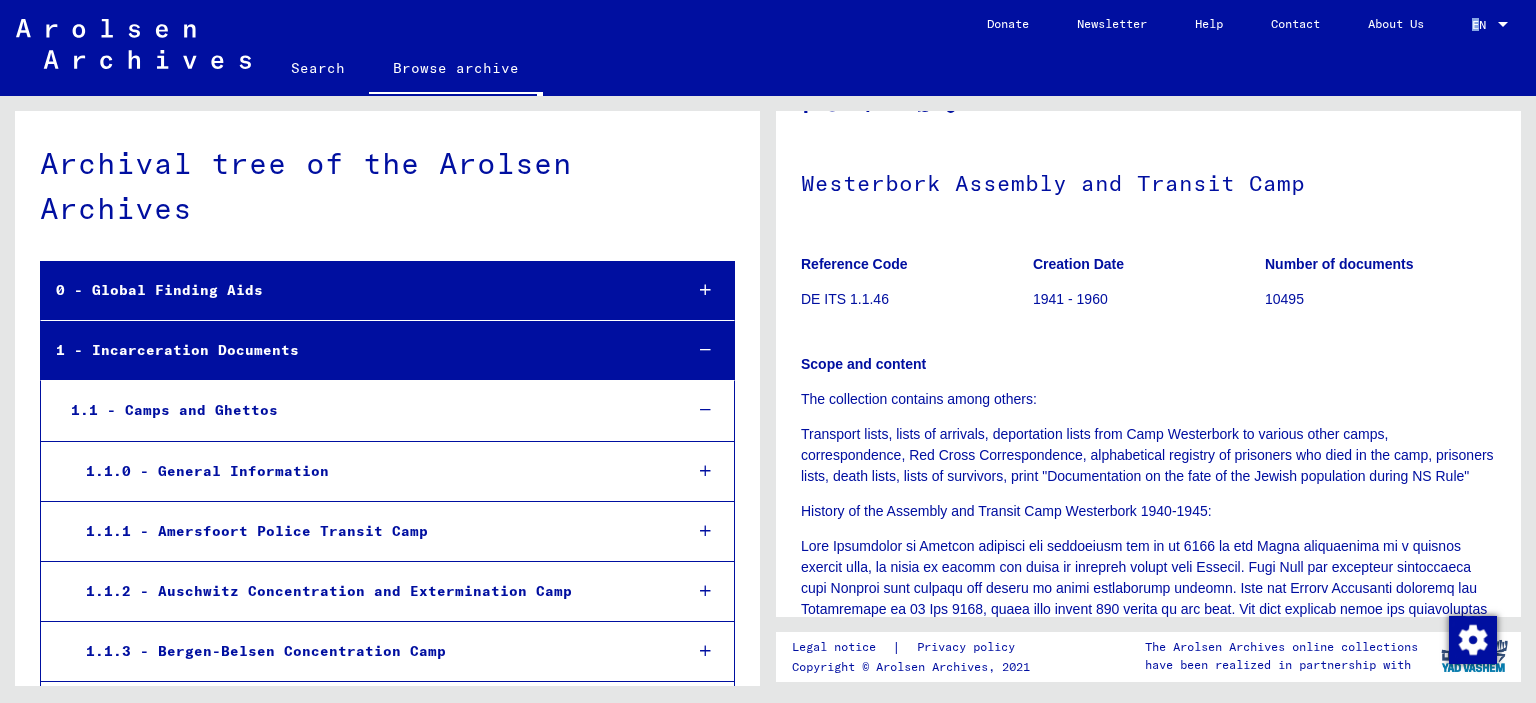 scroll, scrollTop: 110, scrollLeft: 0, axis: vertical 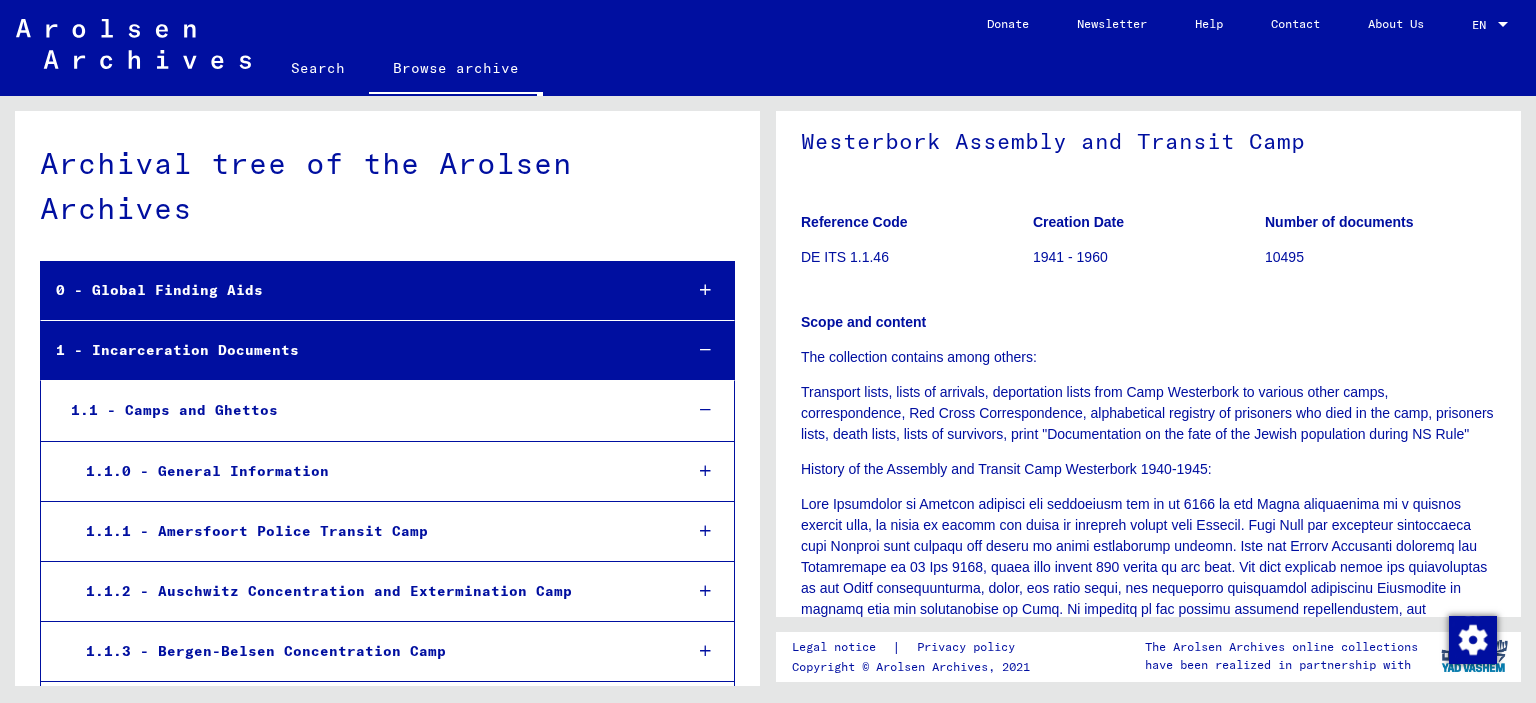 click on "0 - Global Finding Aids" at bounding box center [353, 290] 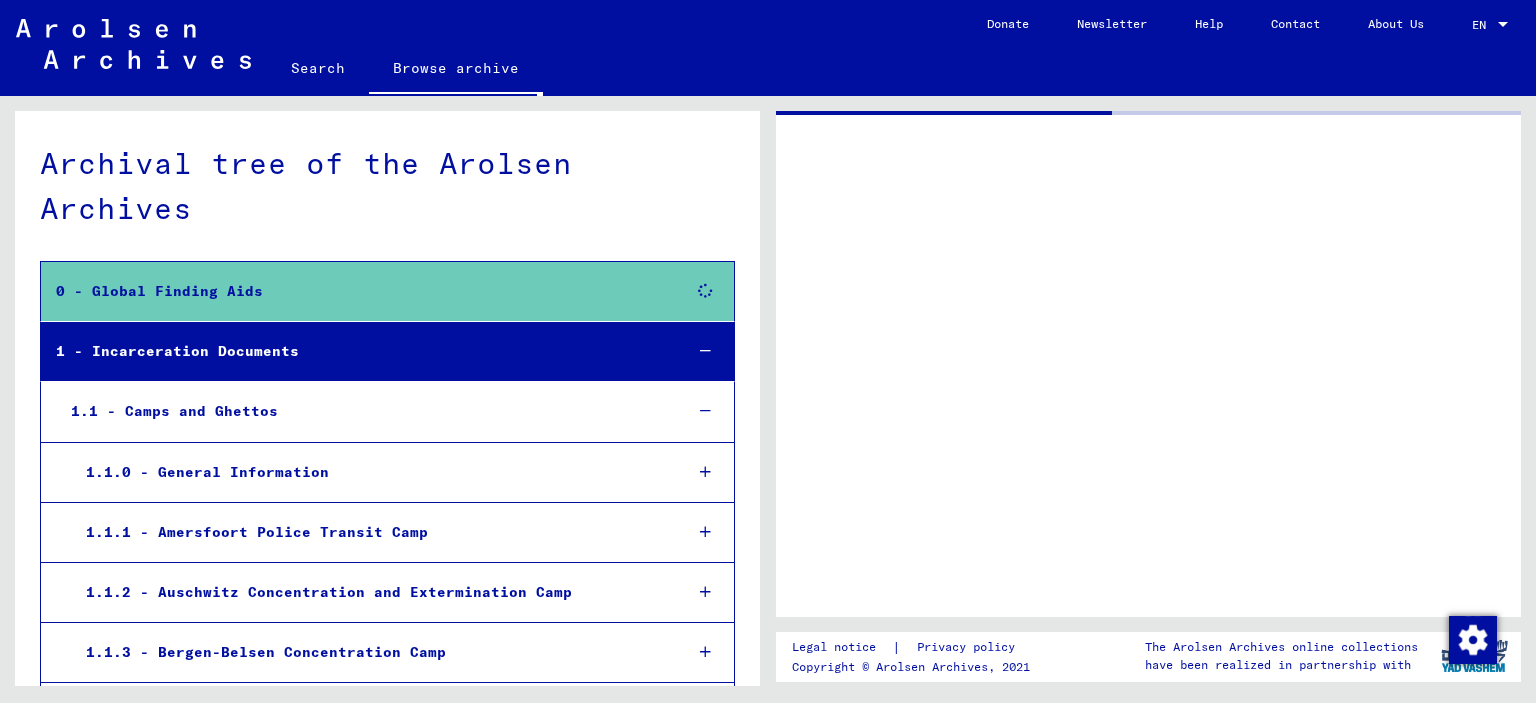 scroll, scrollTop: 0, scrollLeft: 0, axis: both 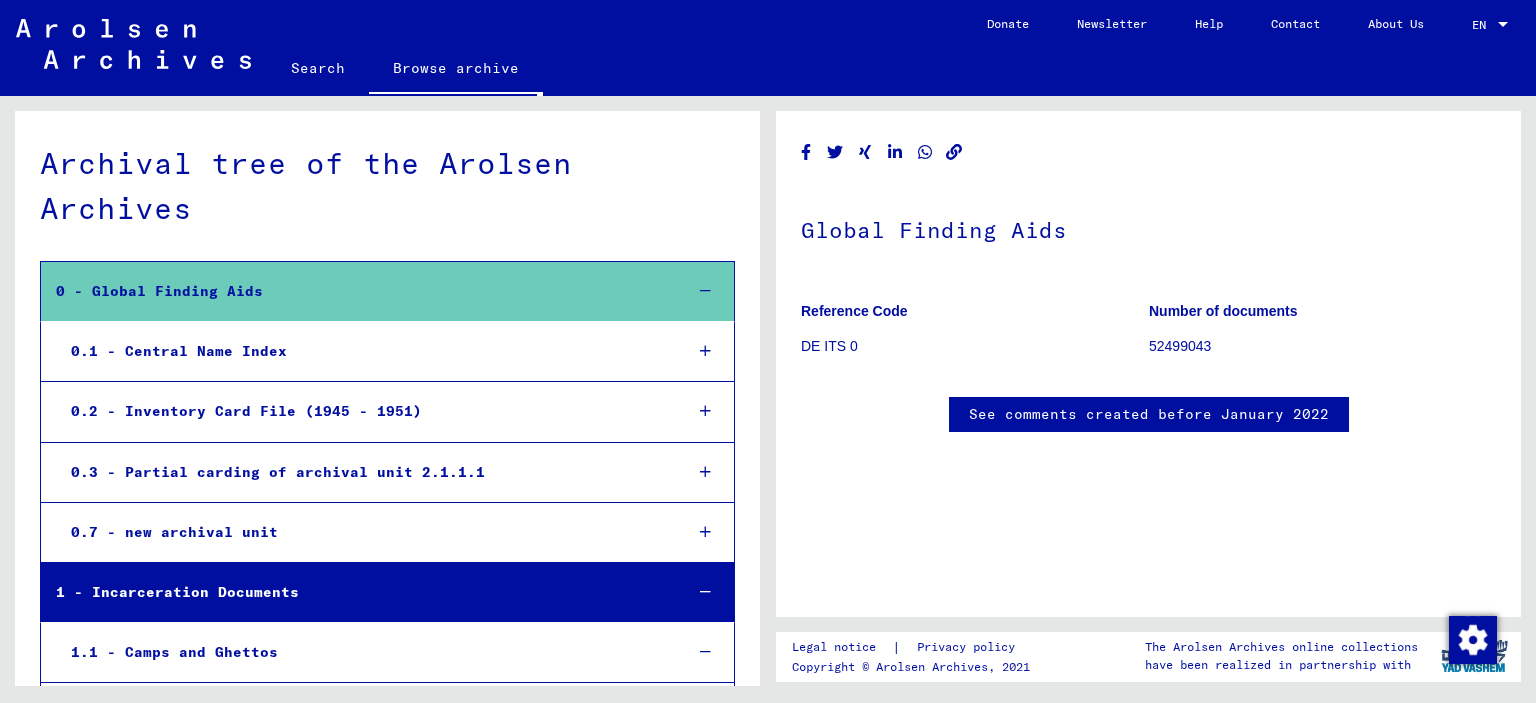 click on "0.1 - Central Name Index" at bounding box center (361, 351) 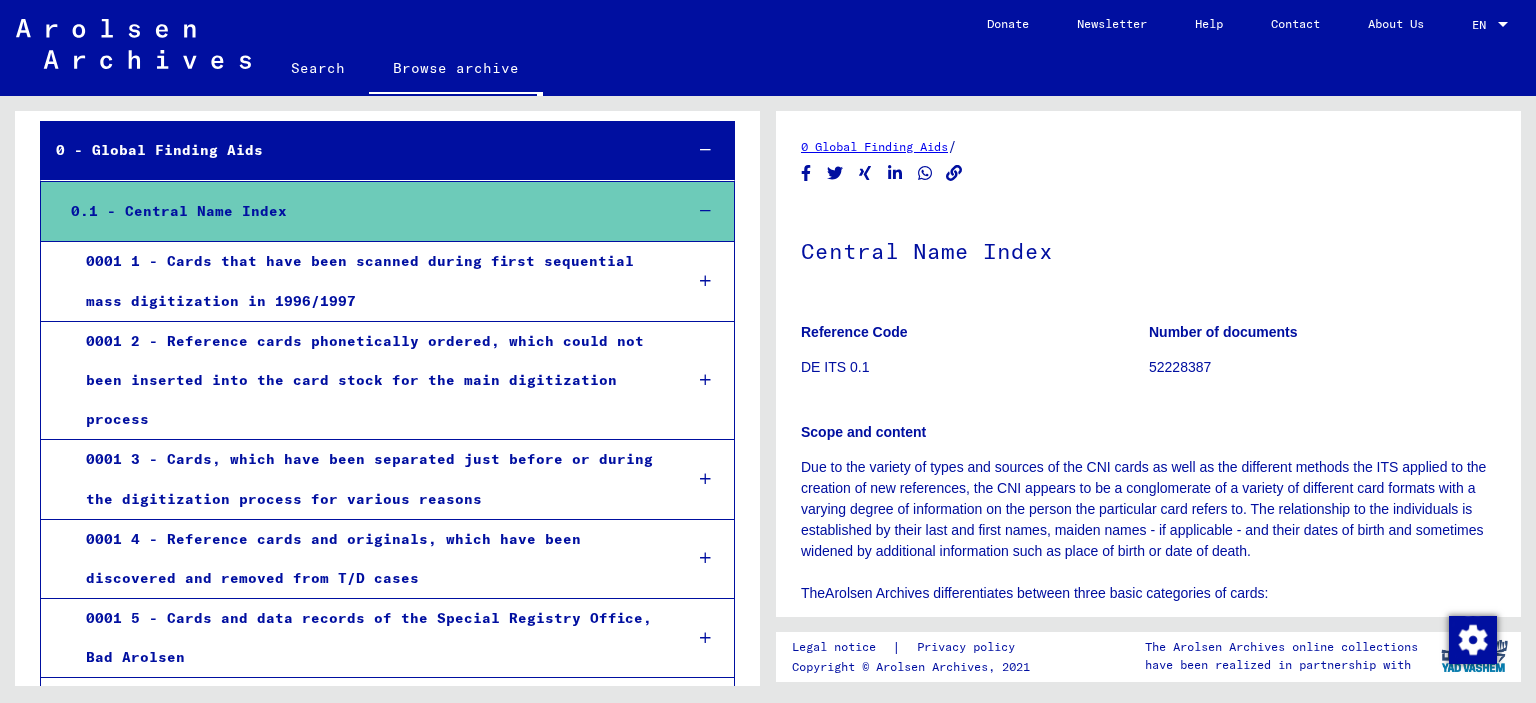 scroll, scrollTop: 331, scrollLeft: 0, axis: vertical 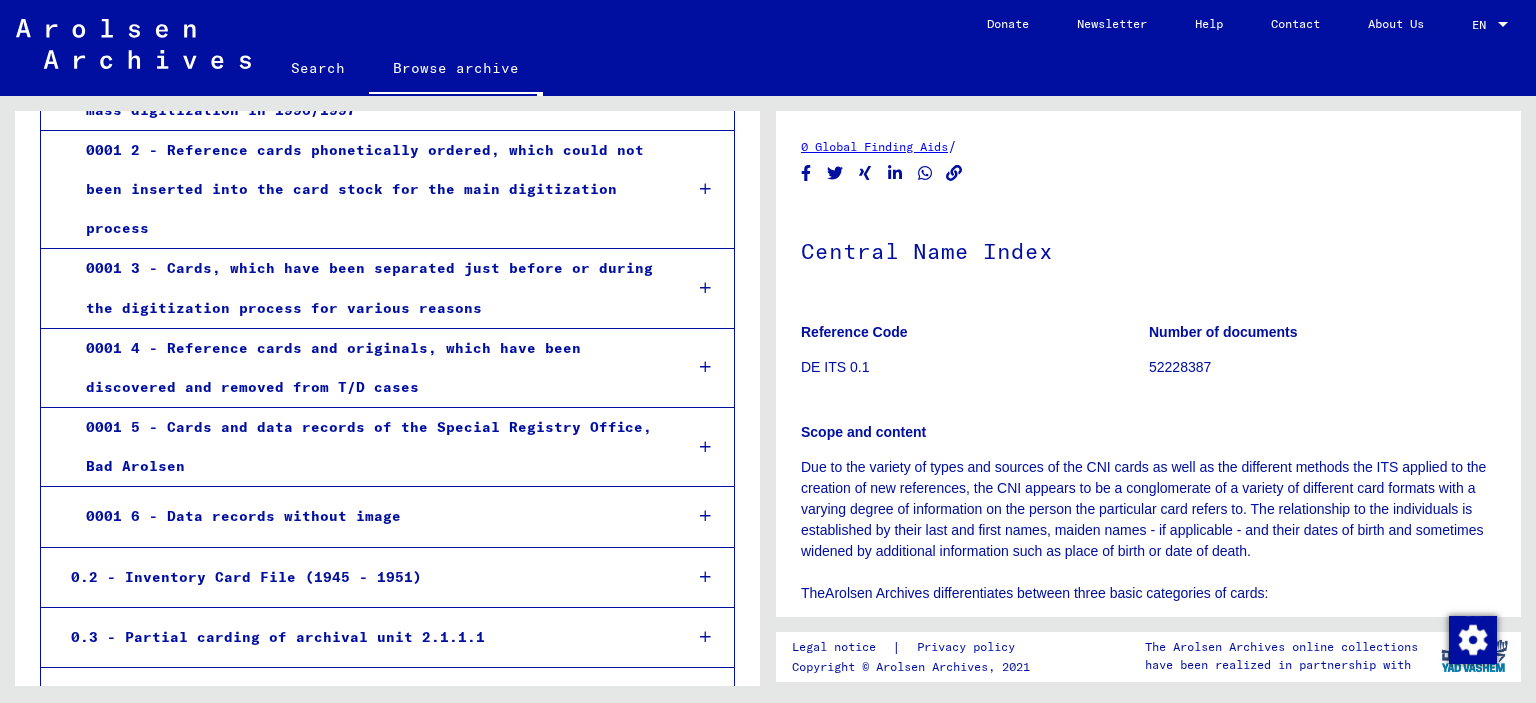 click on "0001 6 - Data records without image" at bounding box center [368, 516] 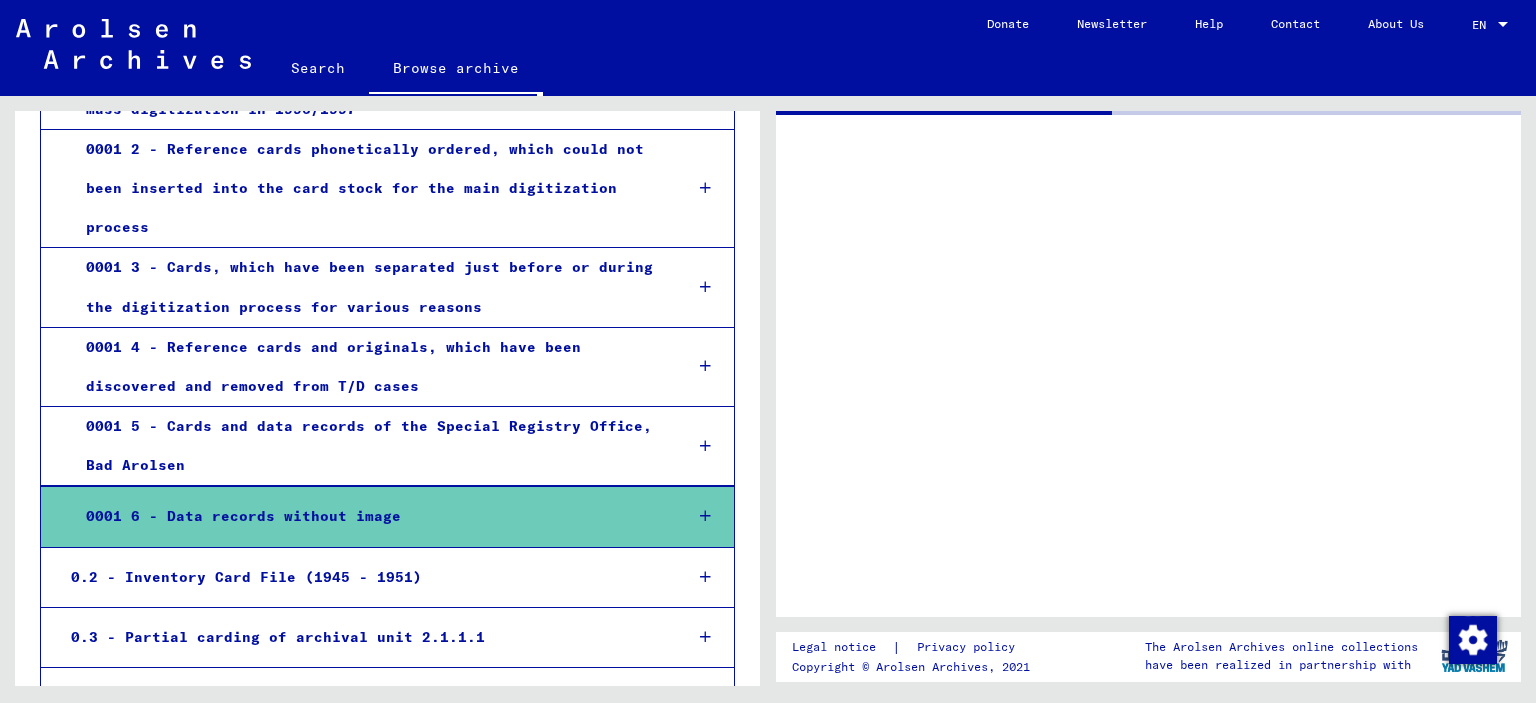 scroll, scrollTop: 330, scrollLeft: 0, axis: vertical 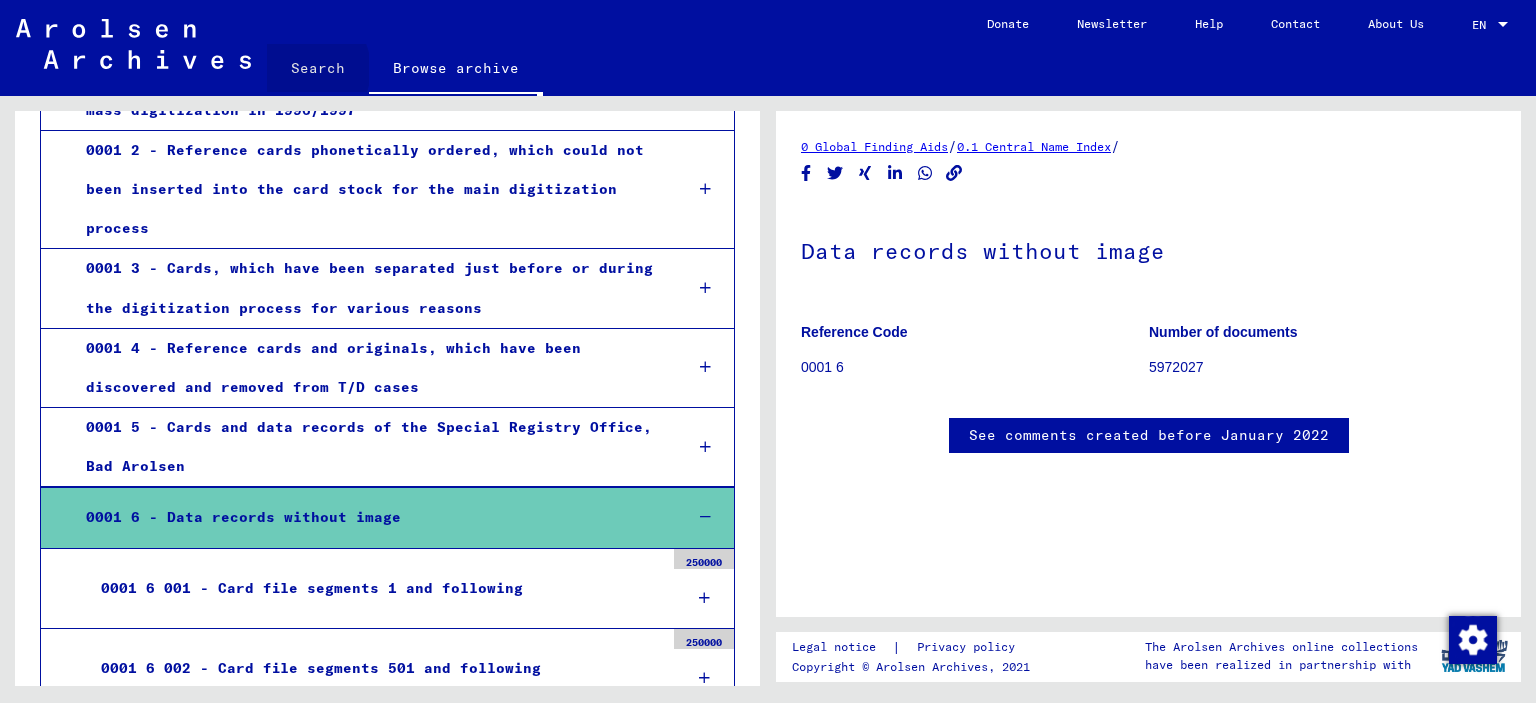 click on "Search" 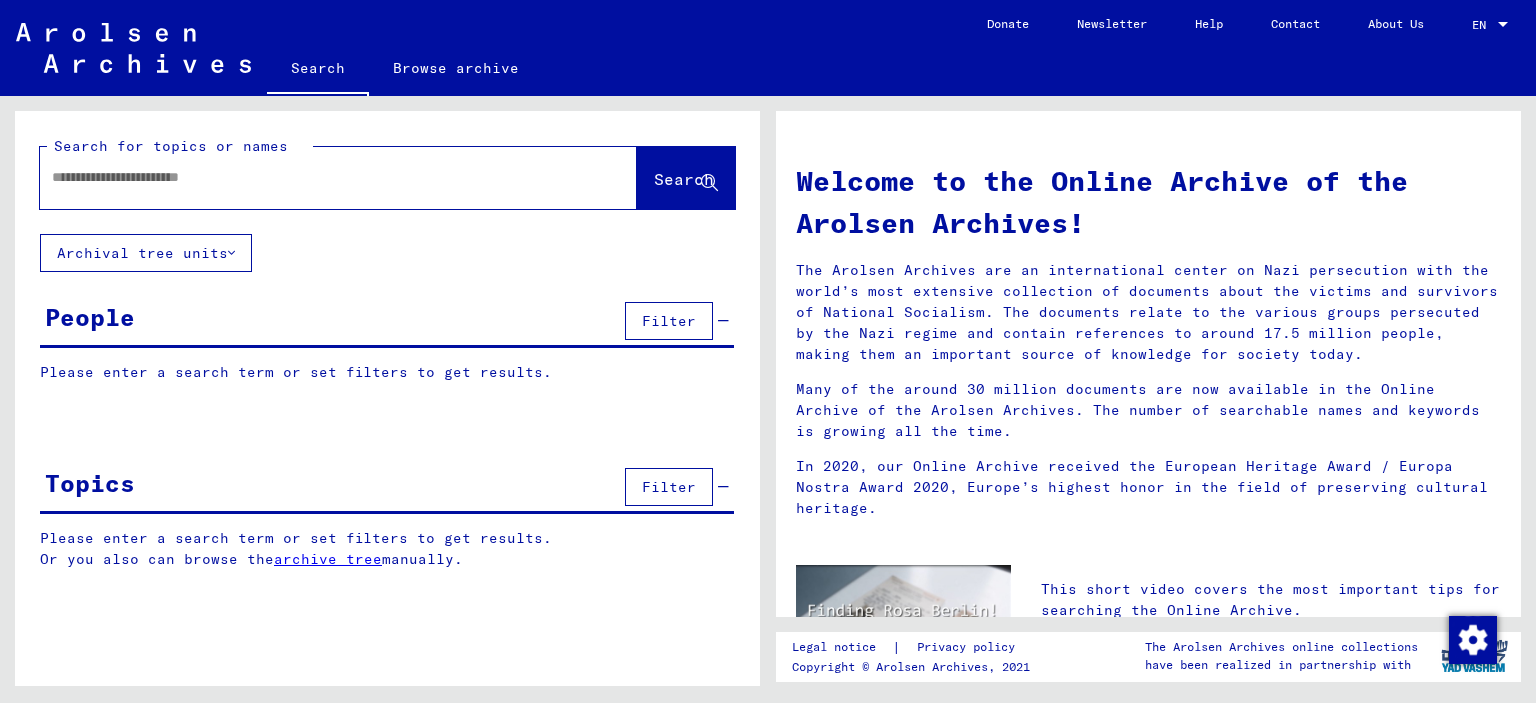 click at bounding box center (314, 177) 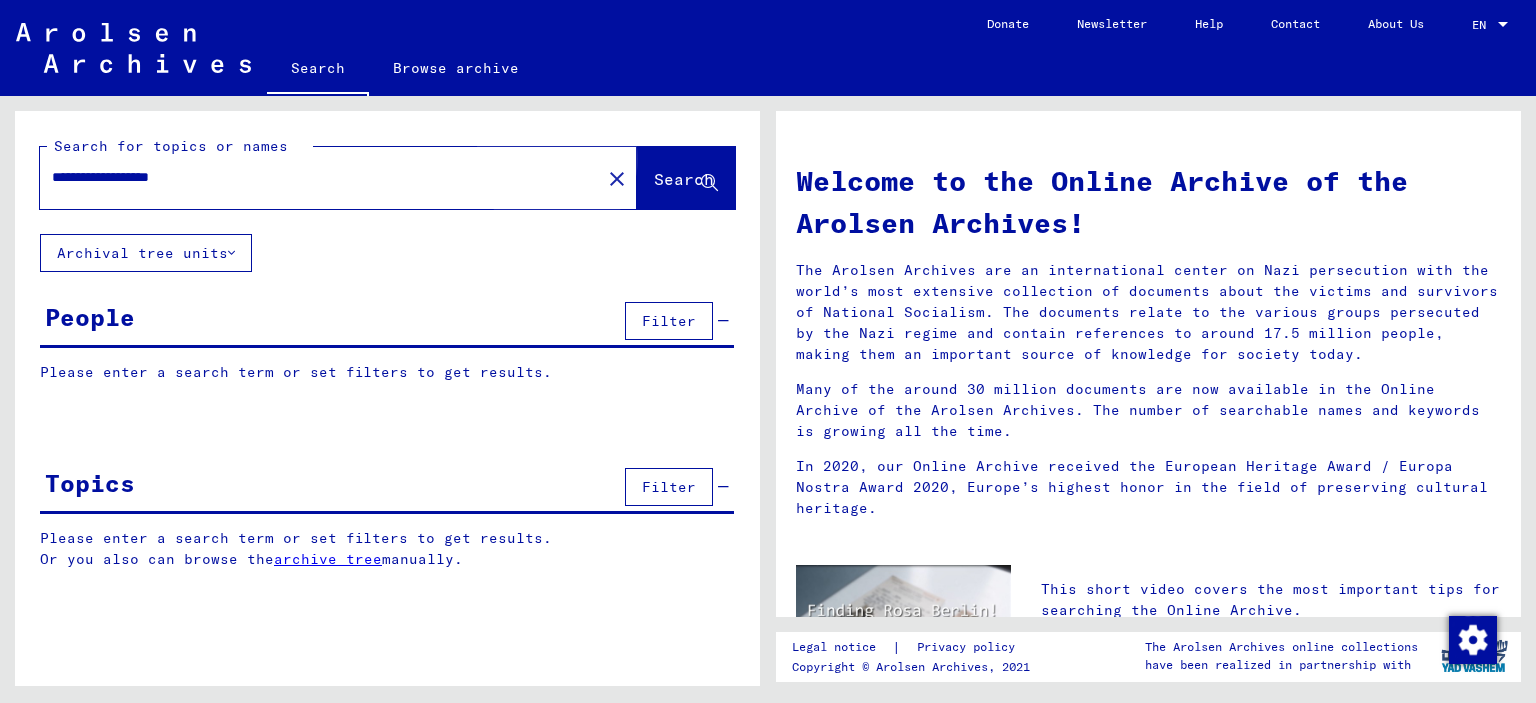 click on "Search" 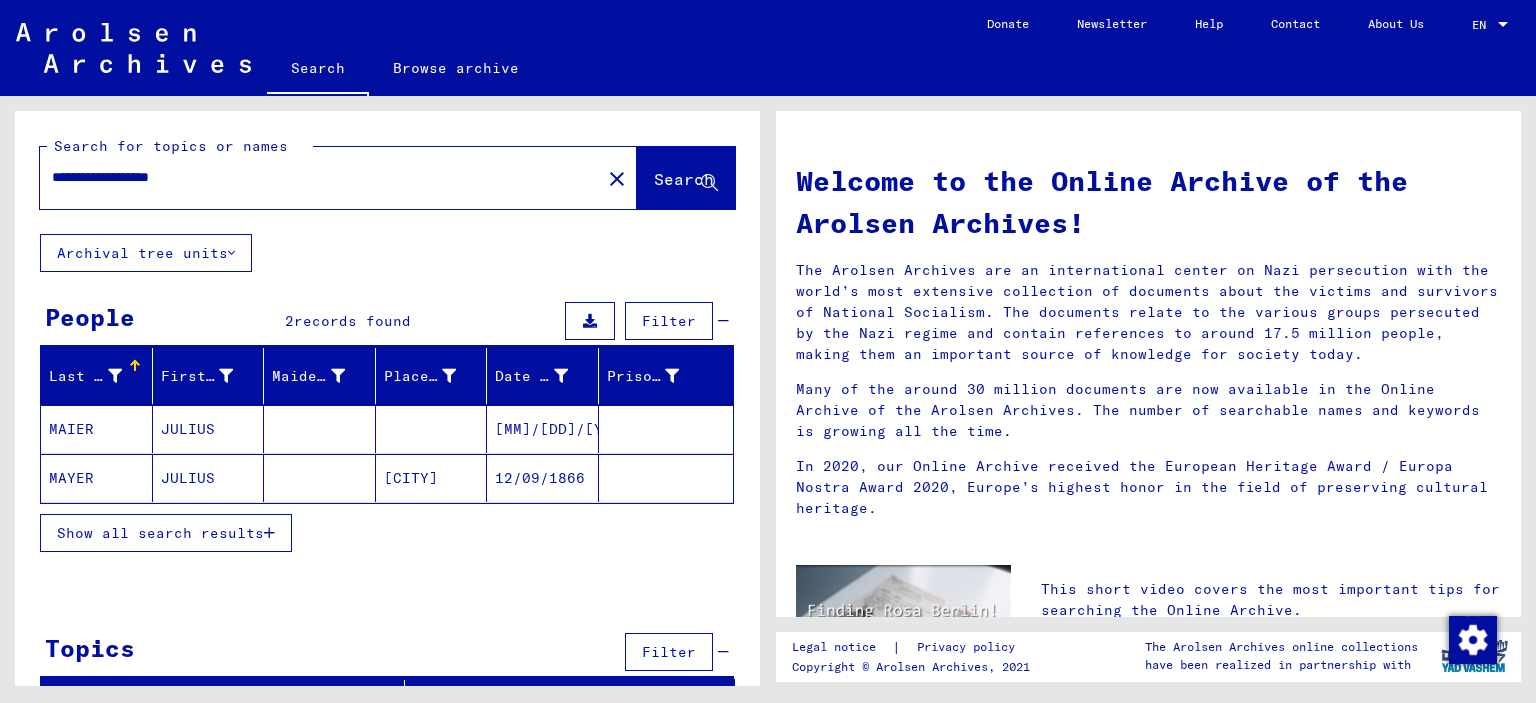 click on "**********" at bounding box center [314, 177] 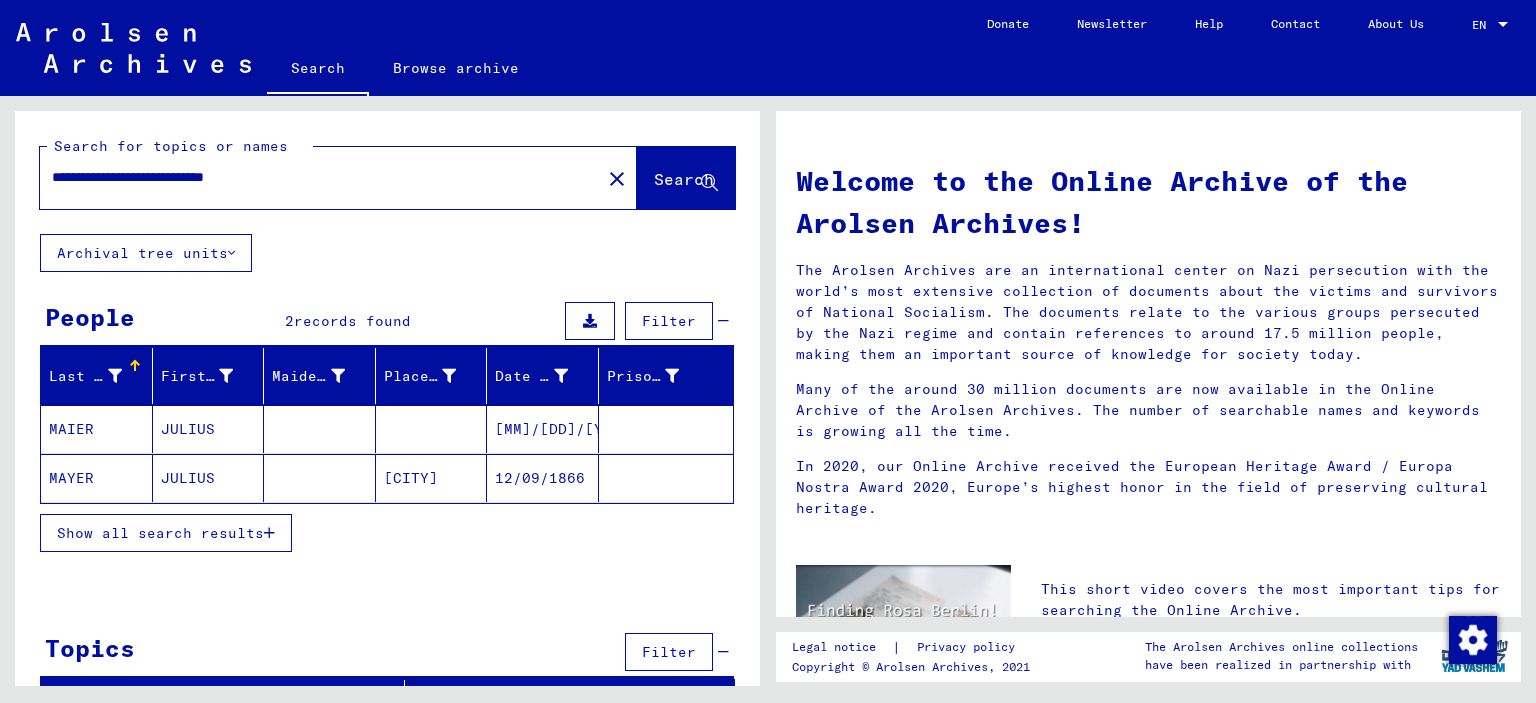 click on "**********" at bounding box center (314, 177) 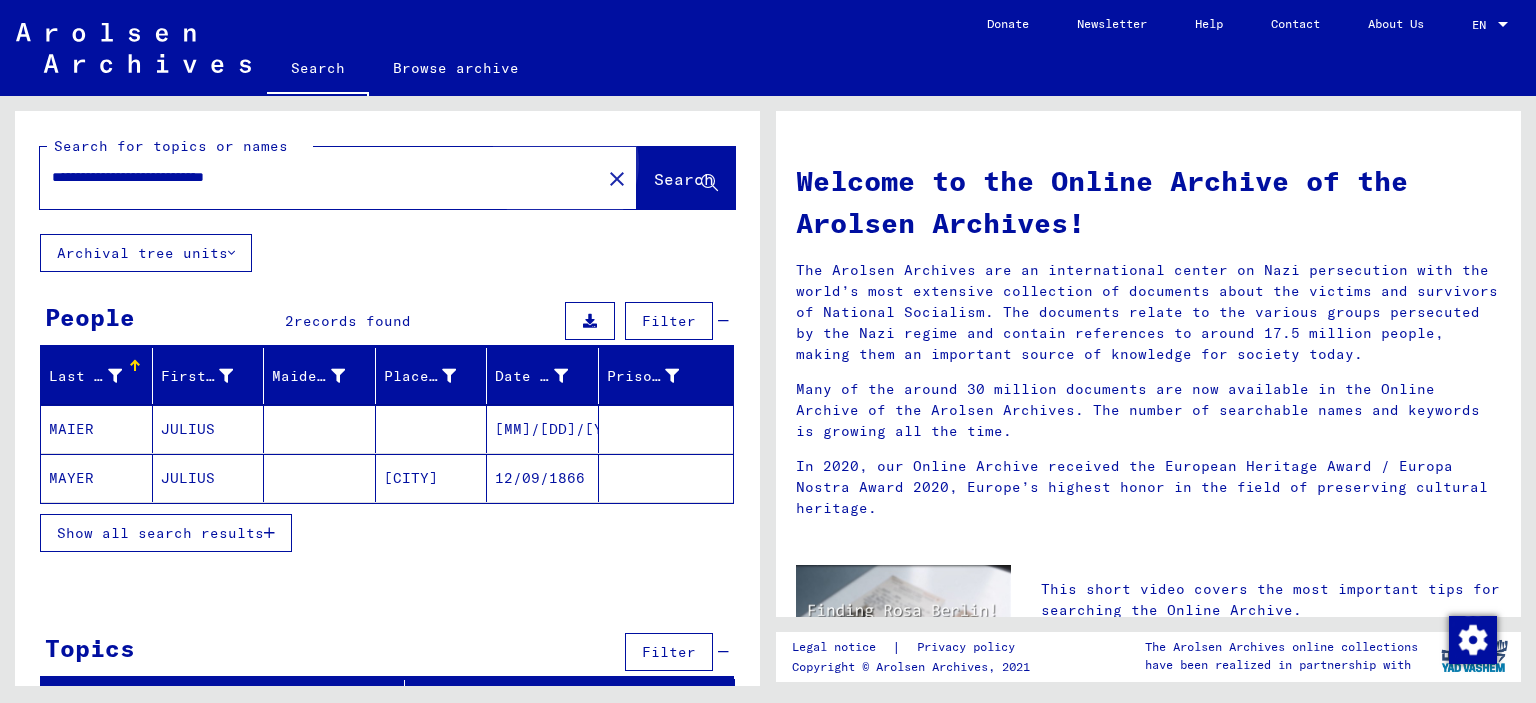 click on "Search" 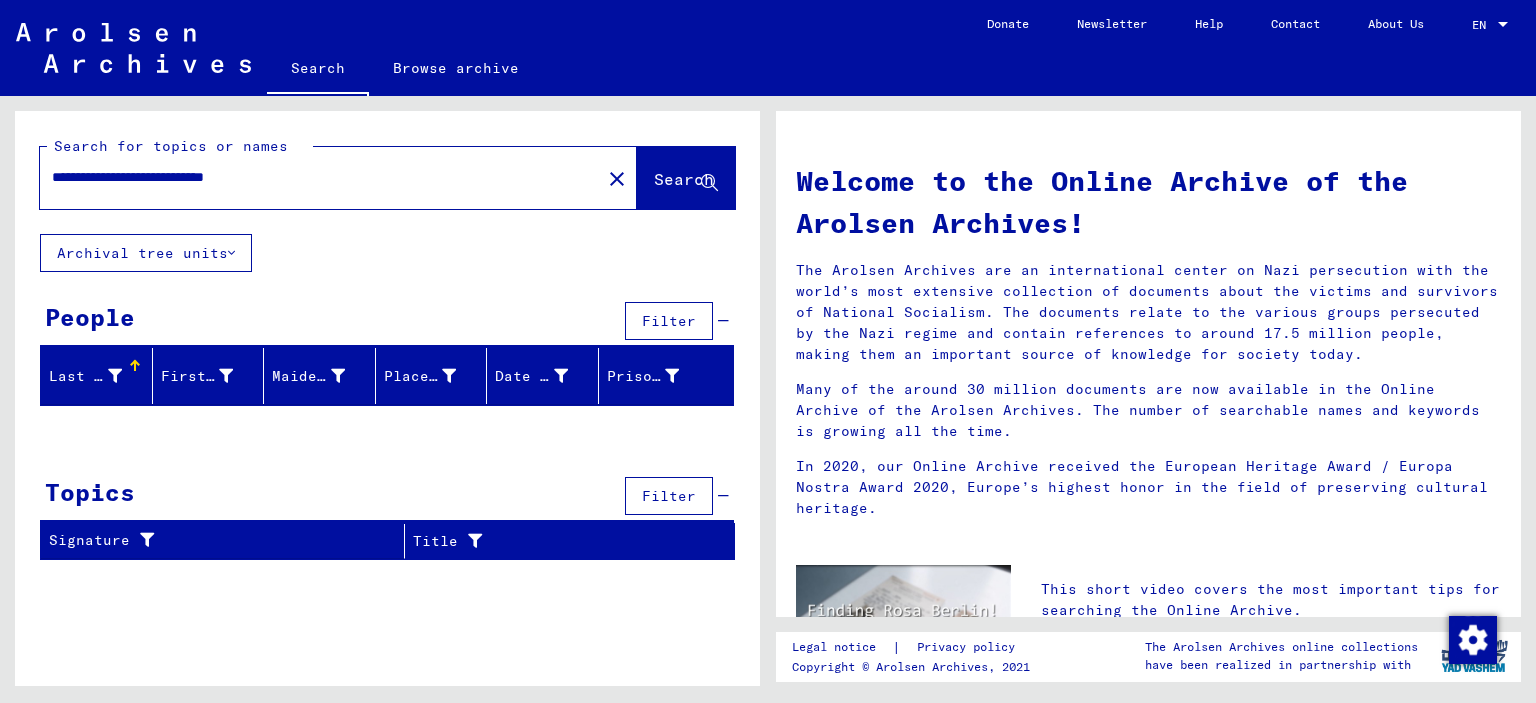 click on "Archival tree units" 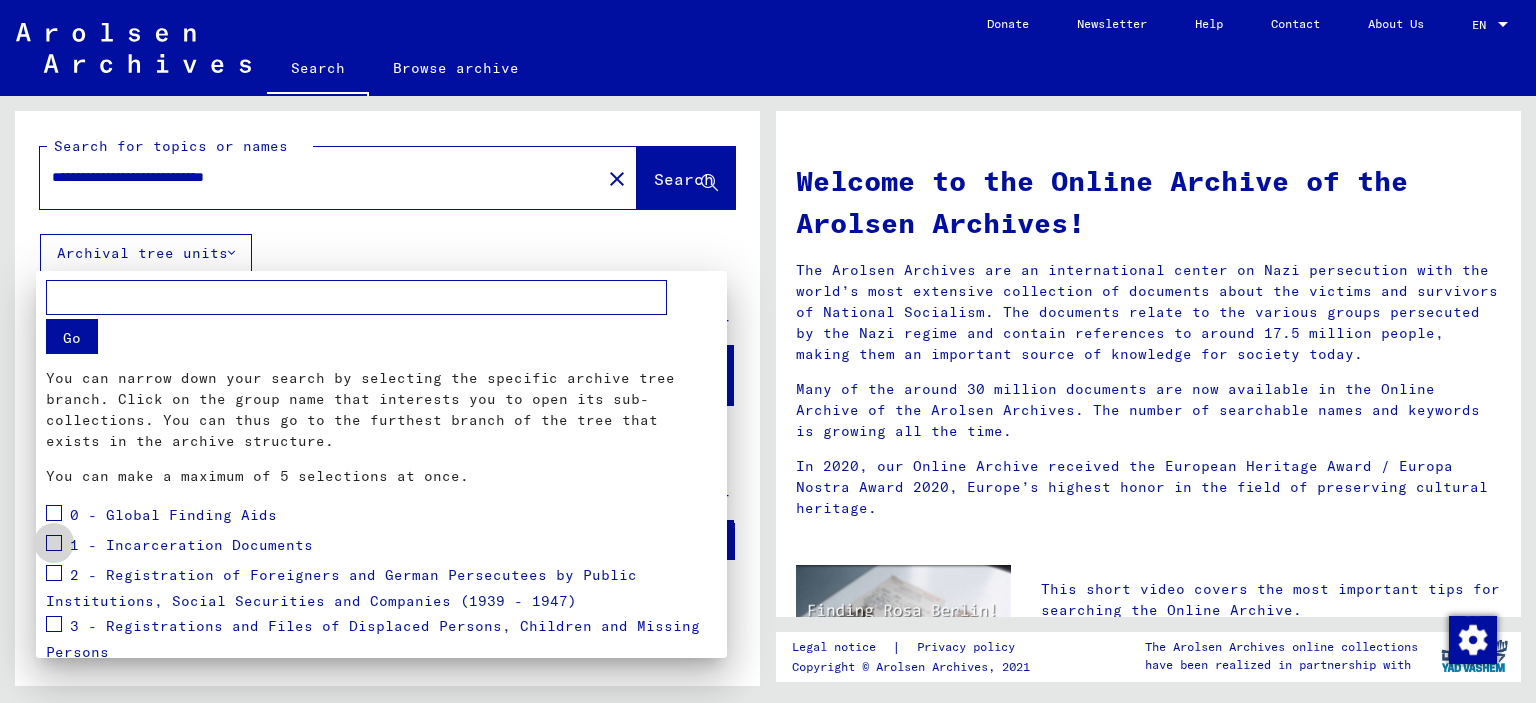 click at bounding box center [54, 543] 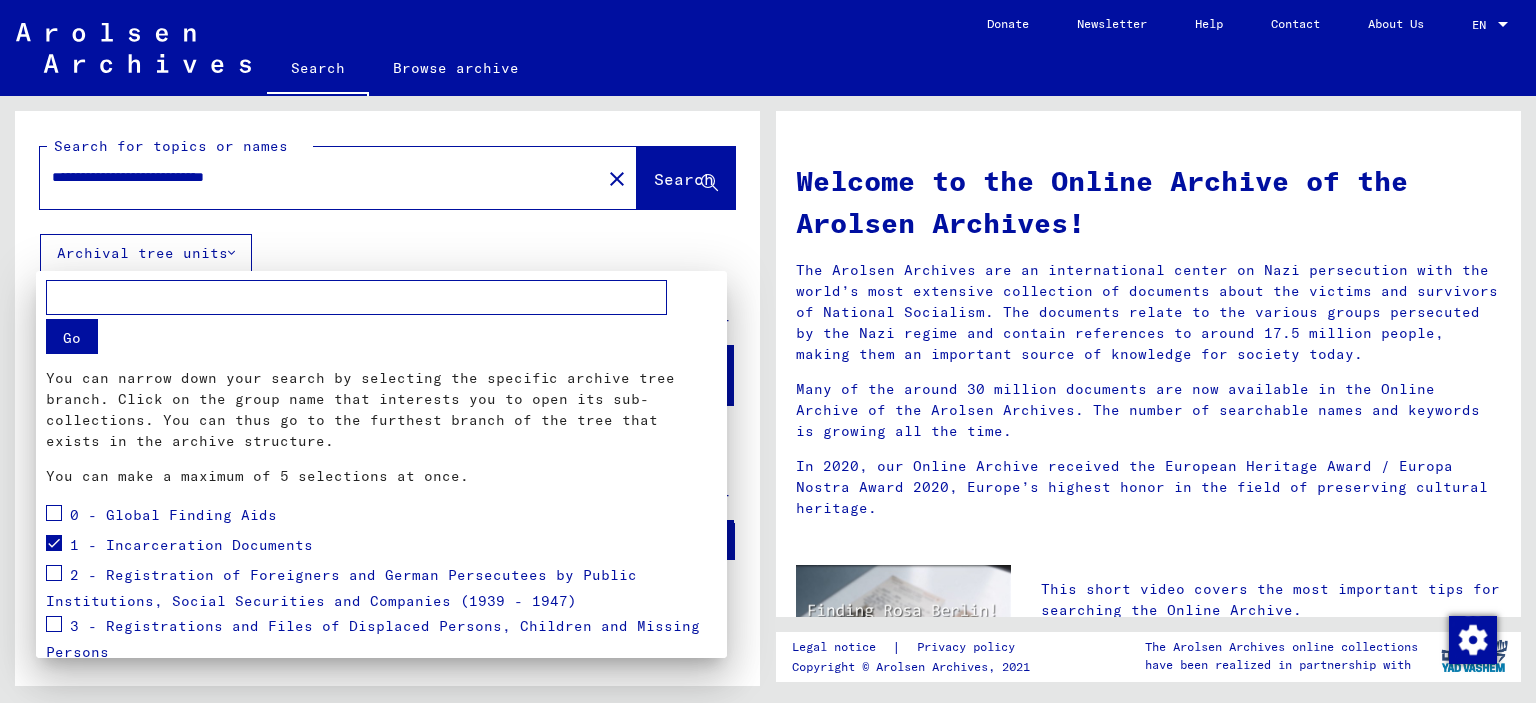 click at bounding box center (768, 351) 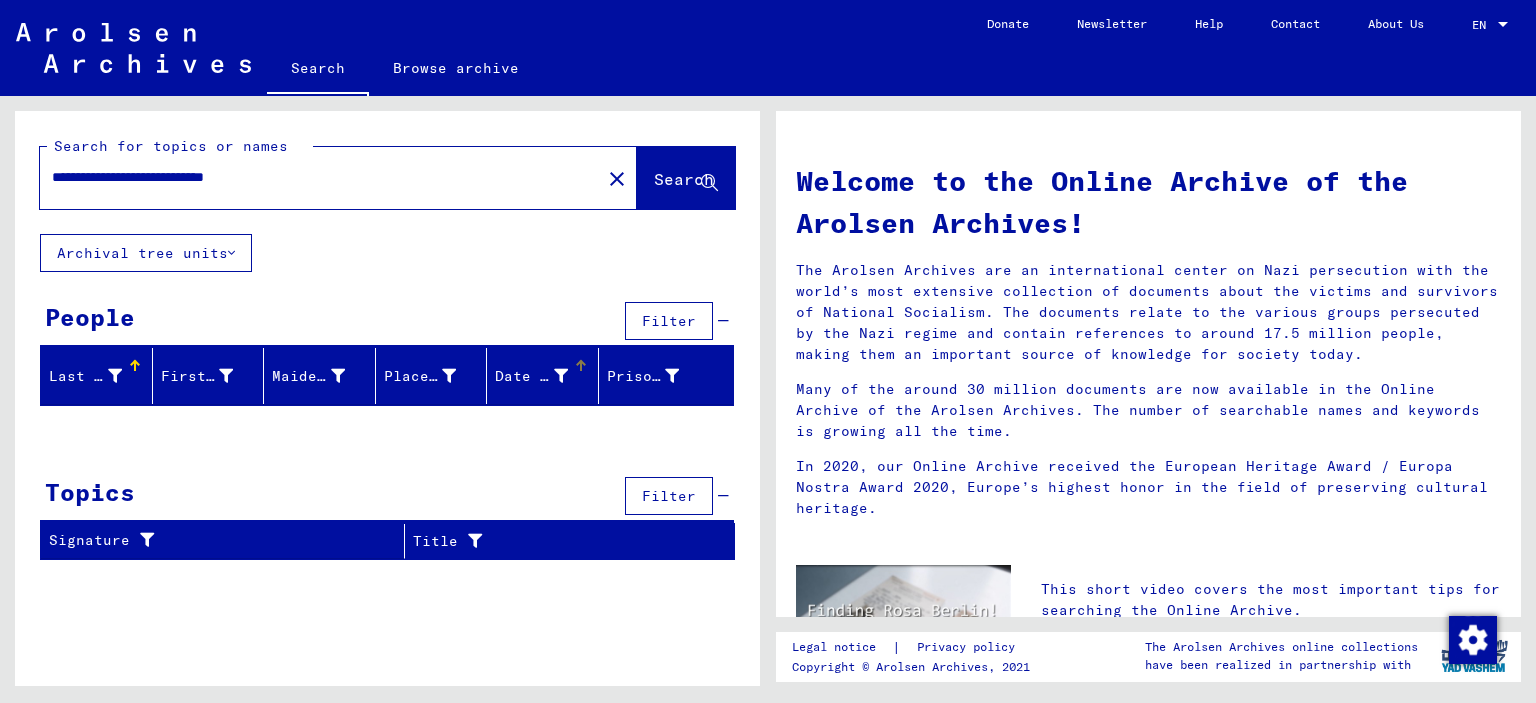 click on "Date of Birth" at bounding box center [531, 376] 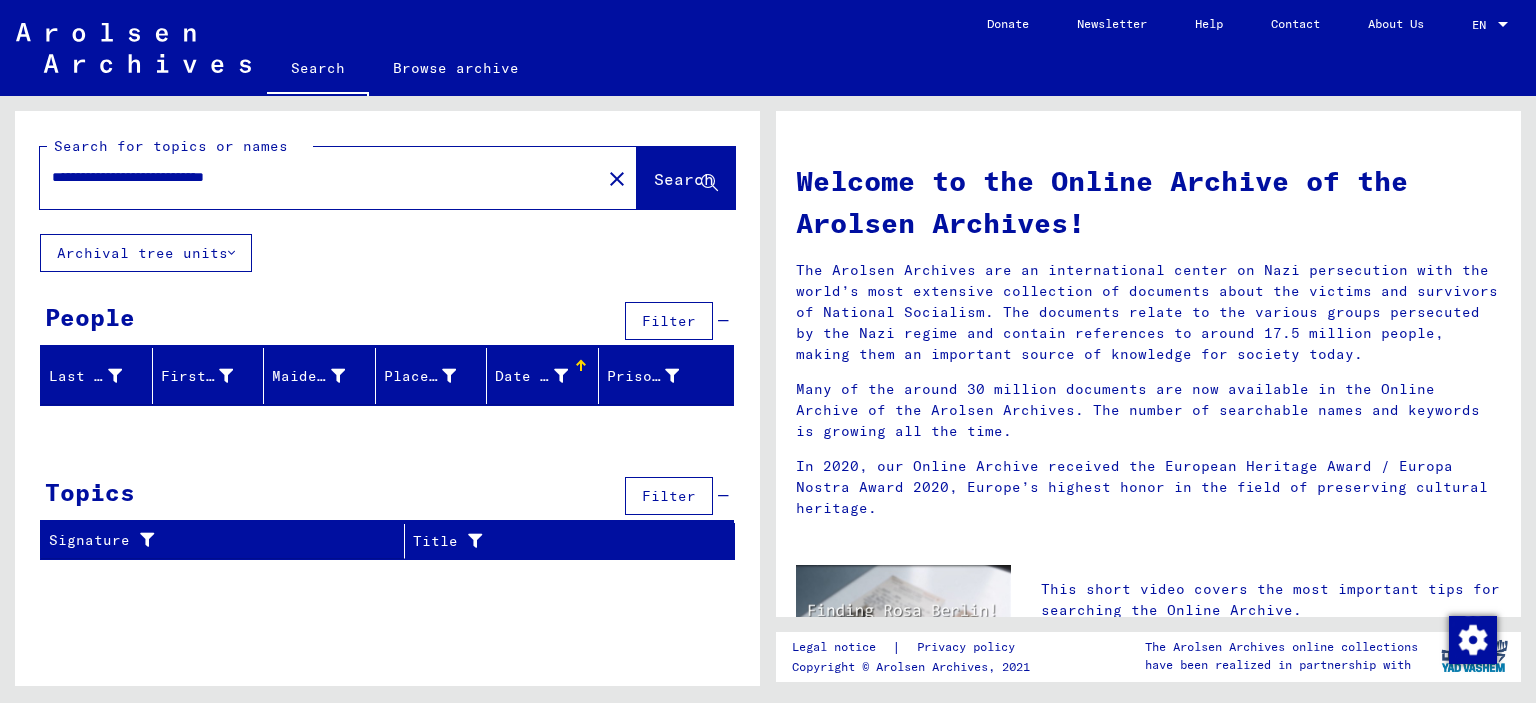 click at bounding box center [581, 366] 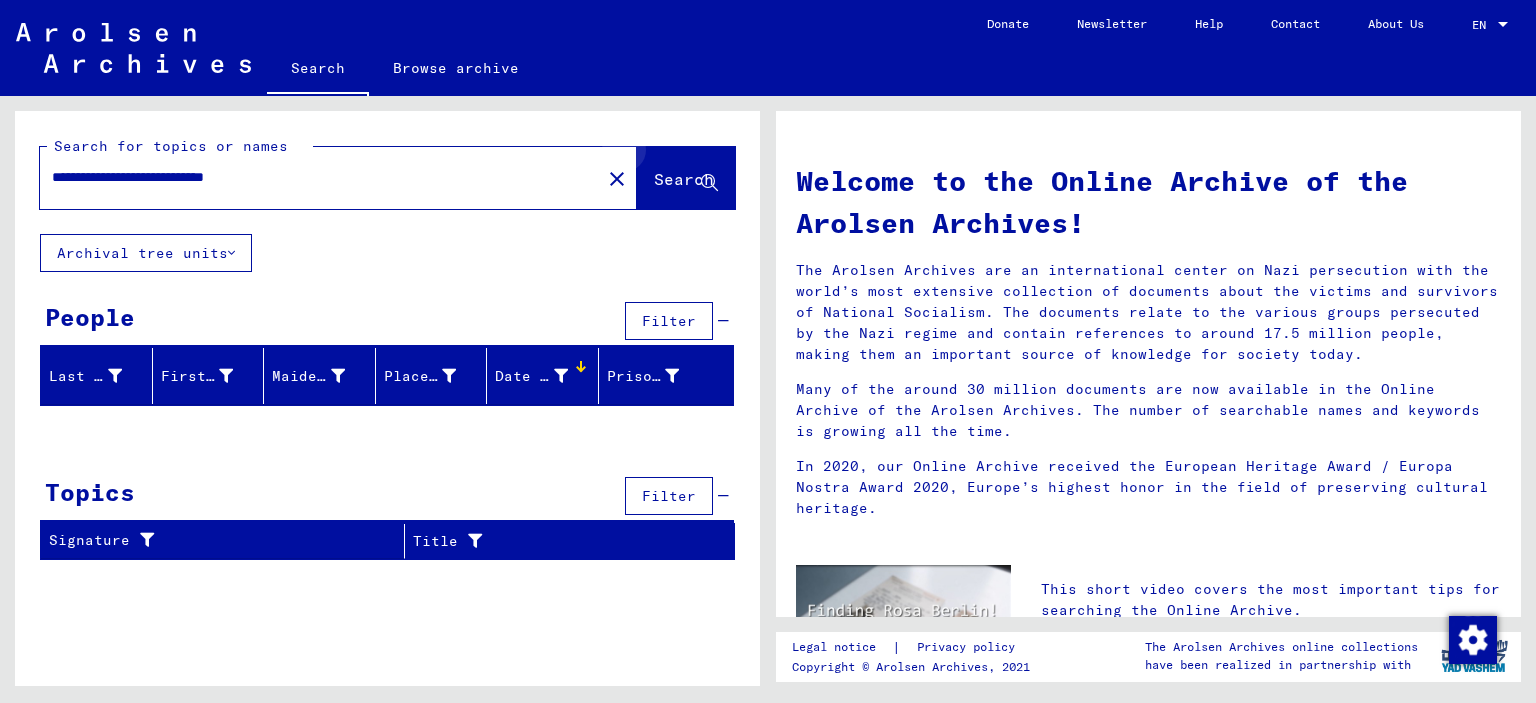 click on "Search" 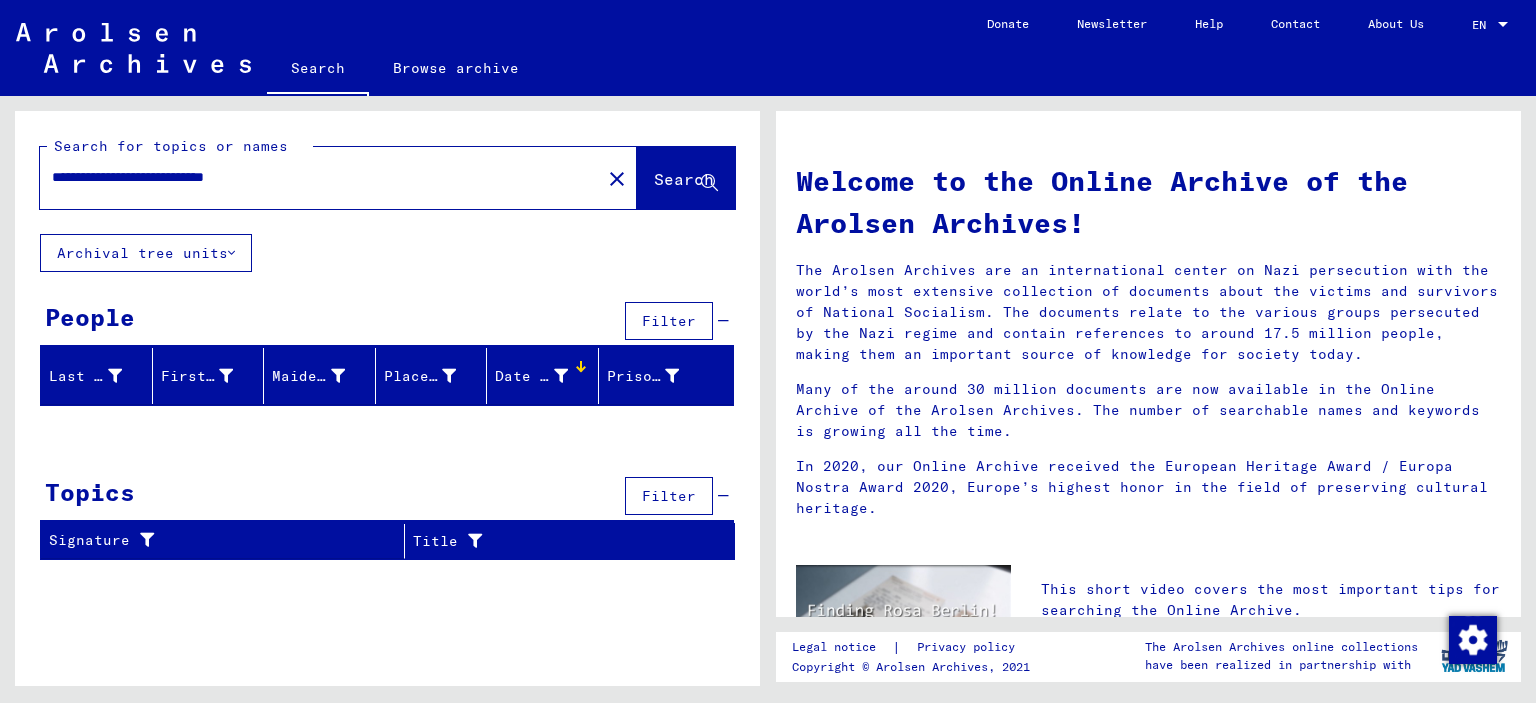 click on "Archival tree units" 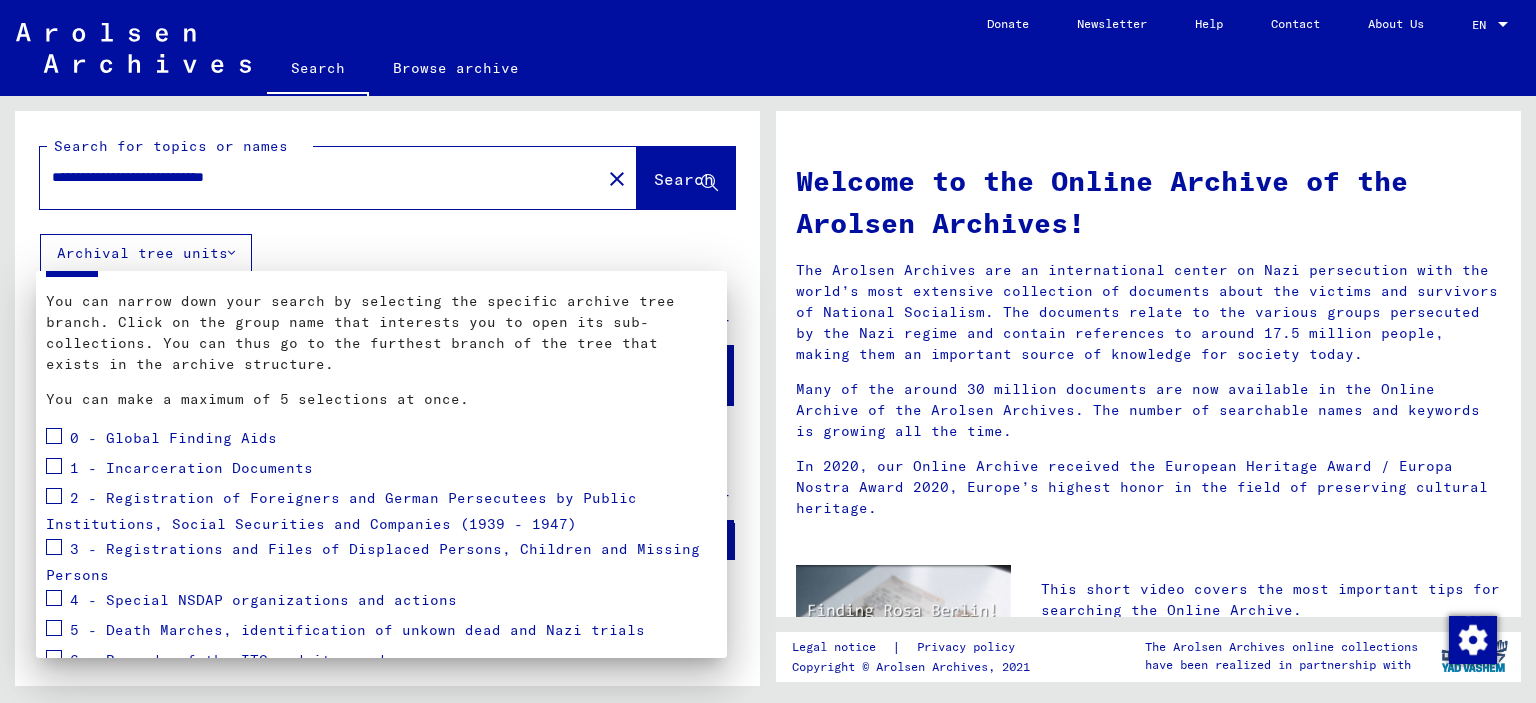 scroll, scrollTop: 110, scrollLeft: 0, axis: vertical 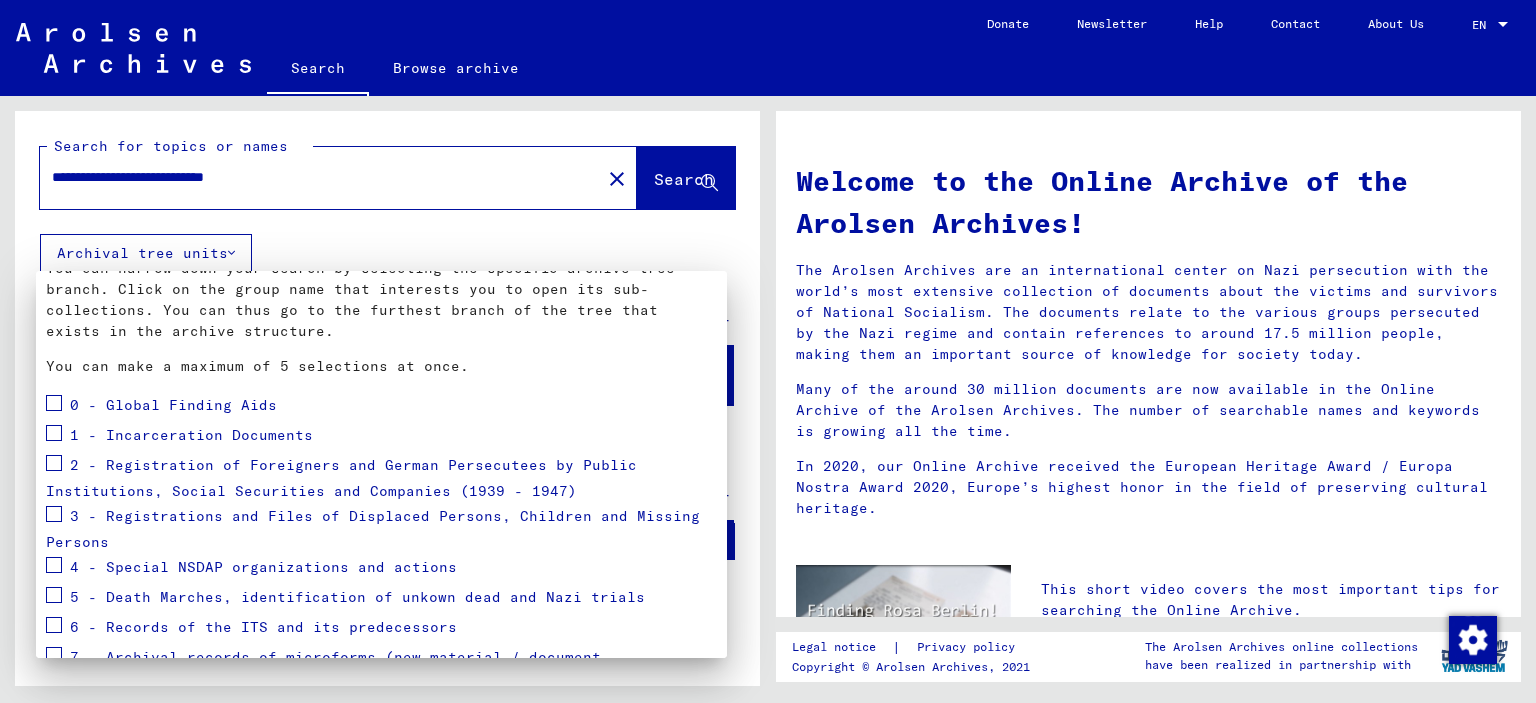 click at bounding box center (54, 433) 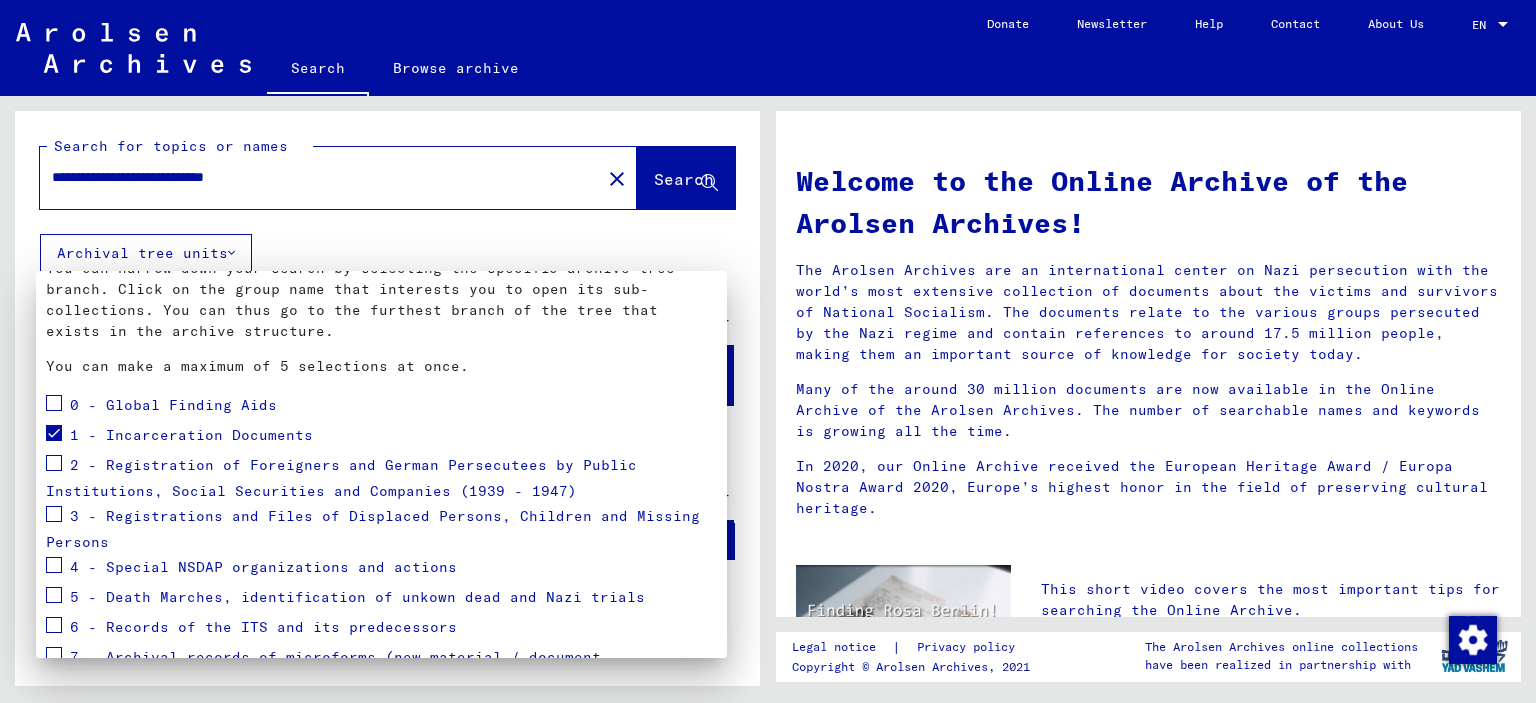 click at bounding box center (768, 351) 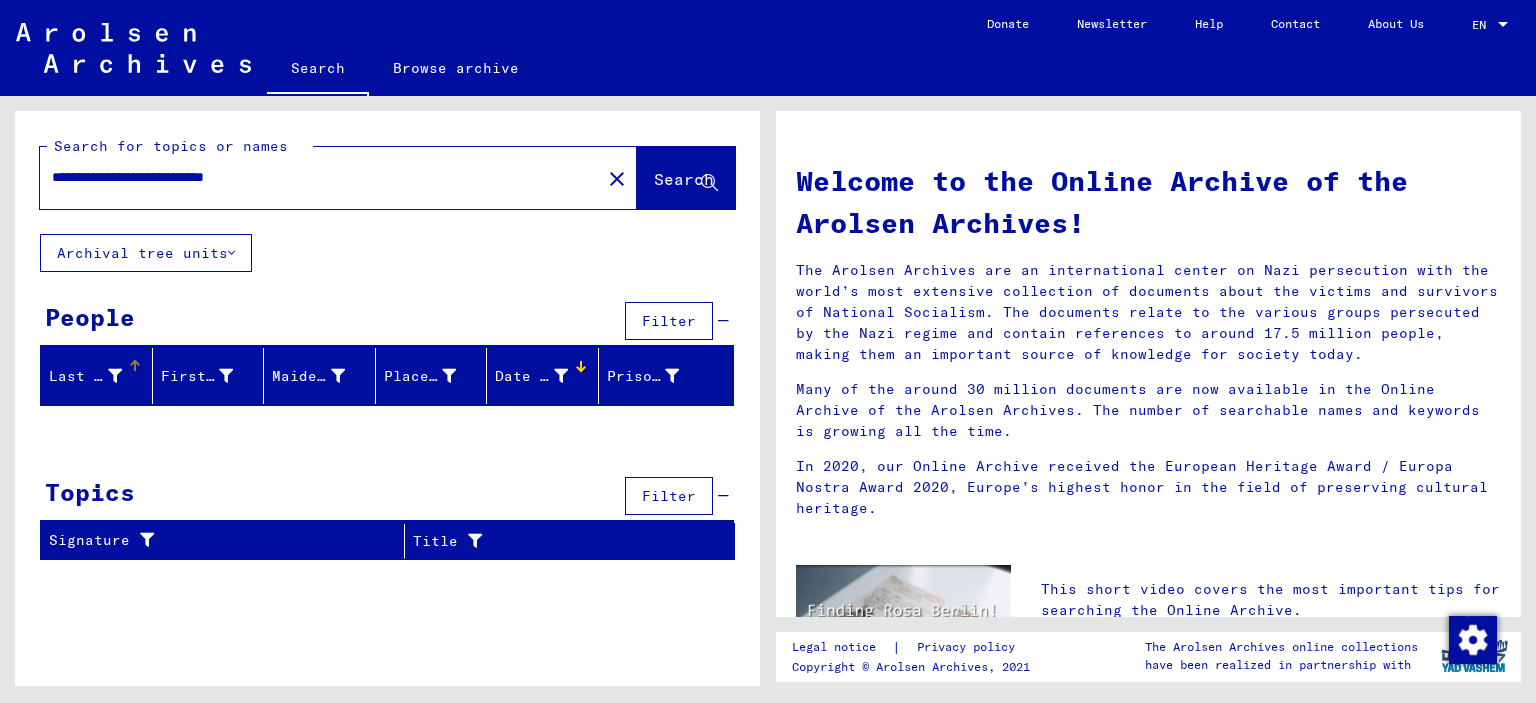 click on "Last Name" at bounding box center (85, 376) 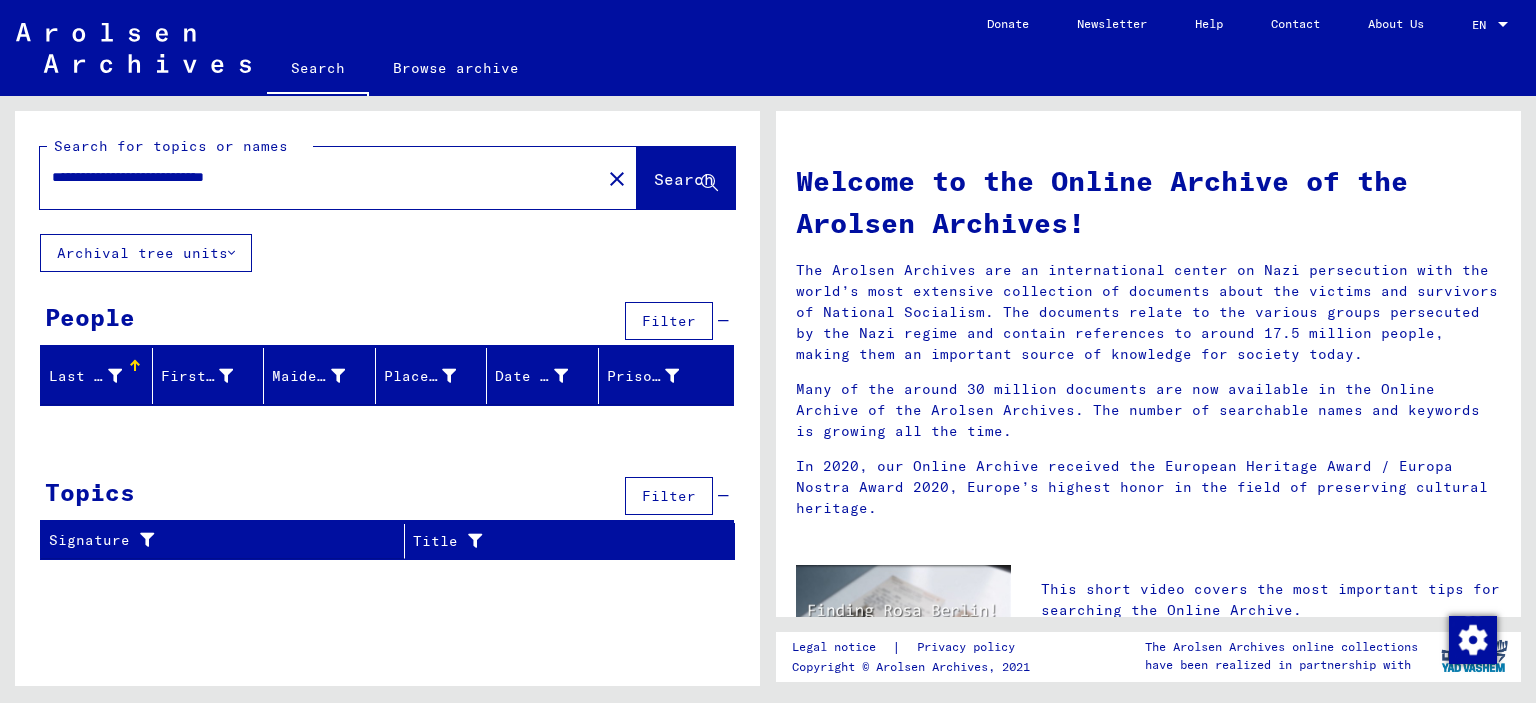 drag, startPoint x: 213, startPoint y: 174, endPoint x: 1, endPoint y: 191, distance: 212.68051 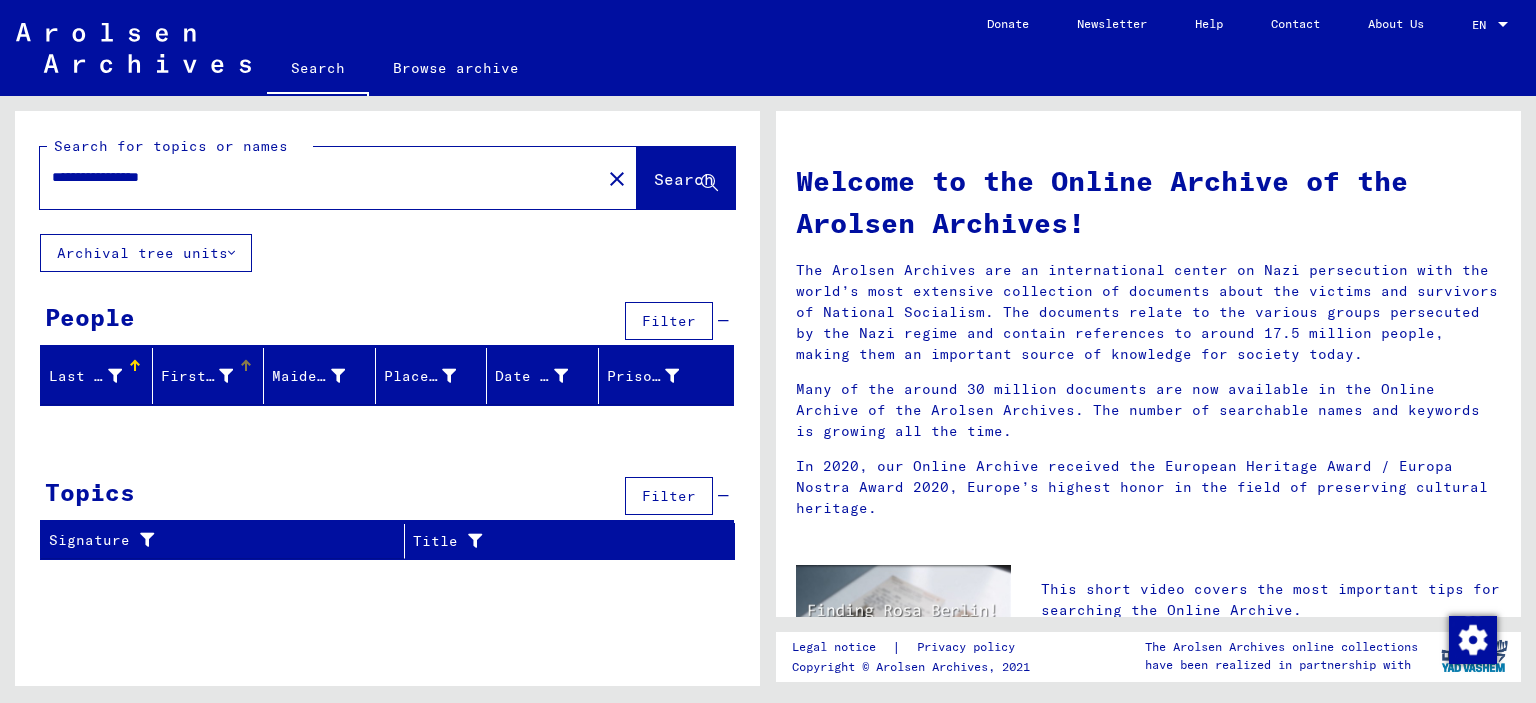 click on "First Name" at bounding box center (197, 376) 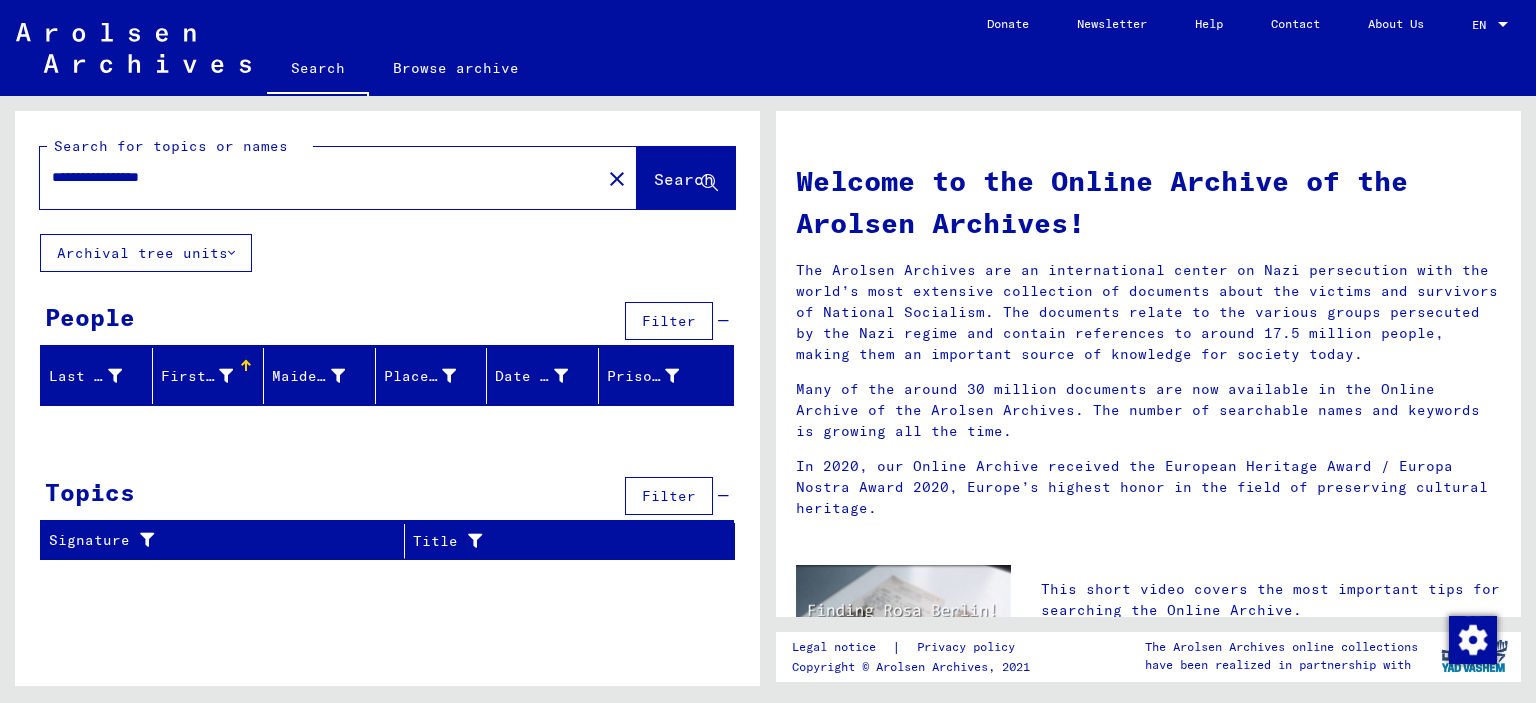 click on "**********" at bounding box center (314, 177) 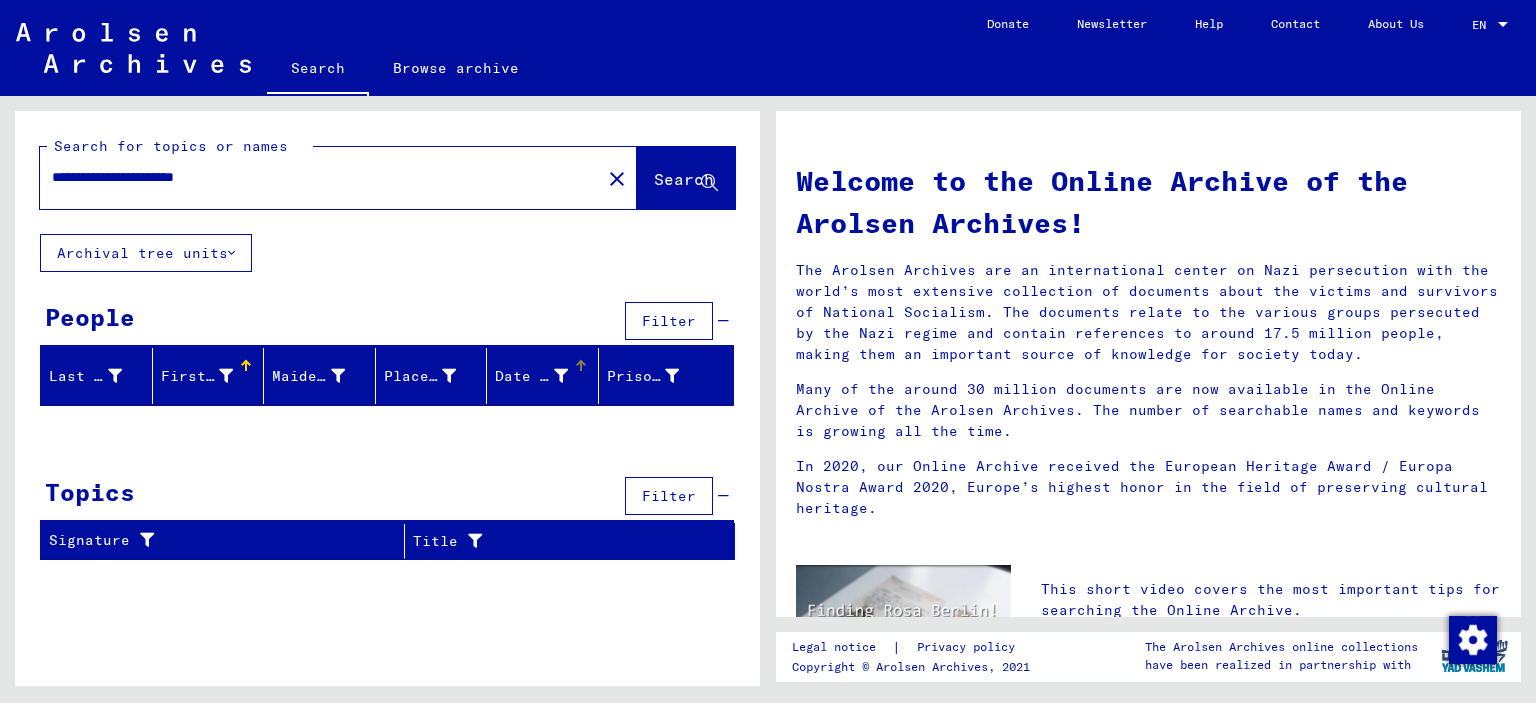 type on "**********" 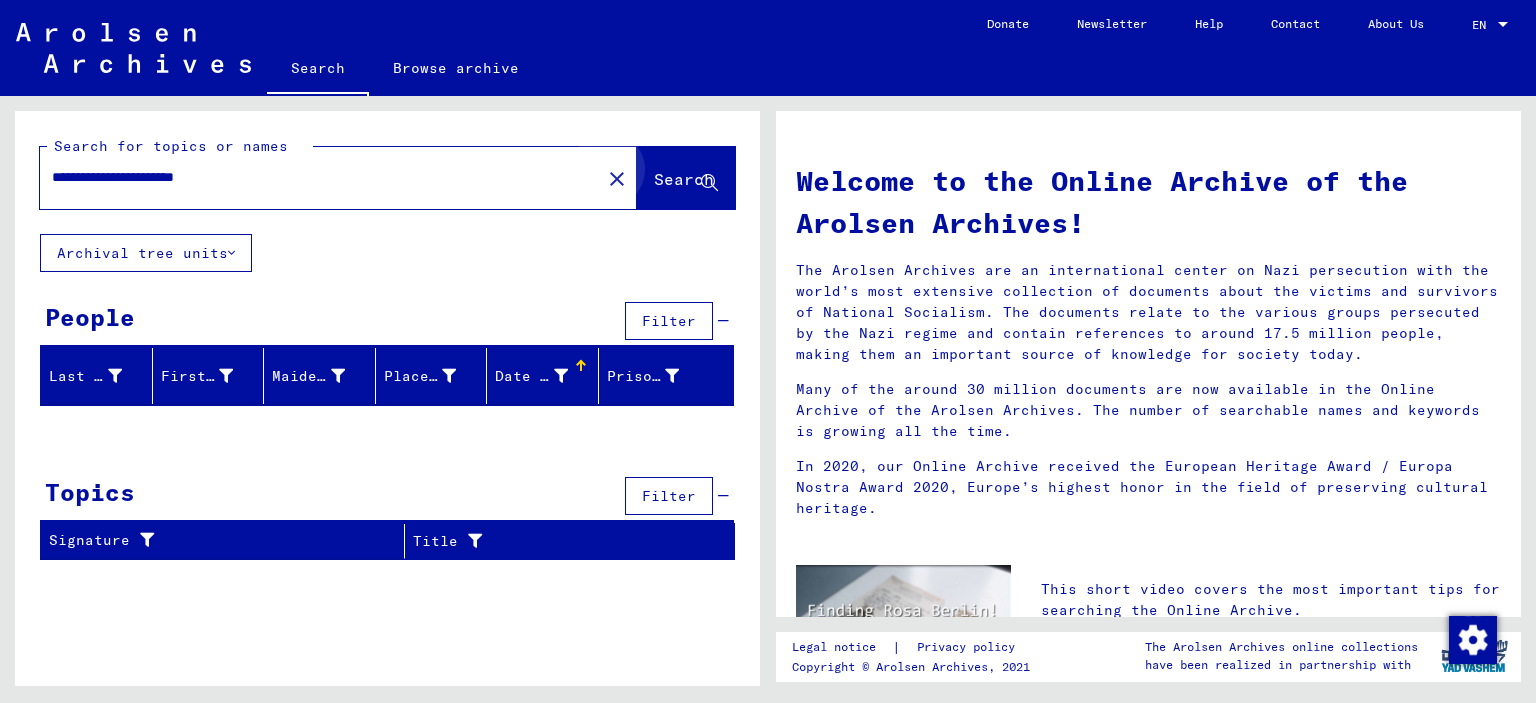 click on "Search" 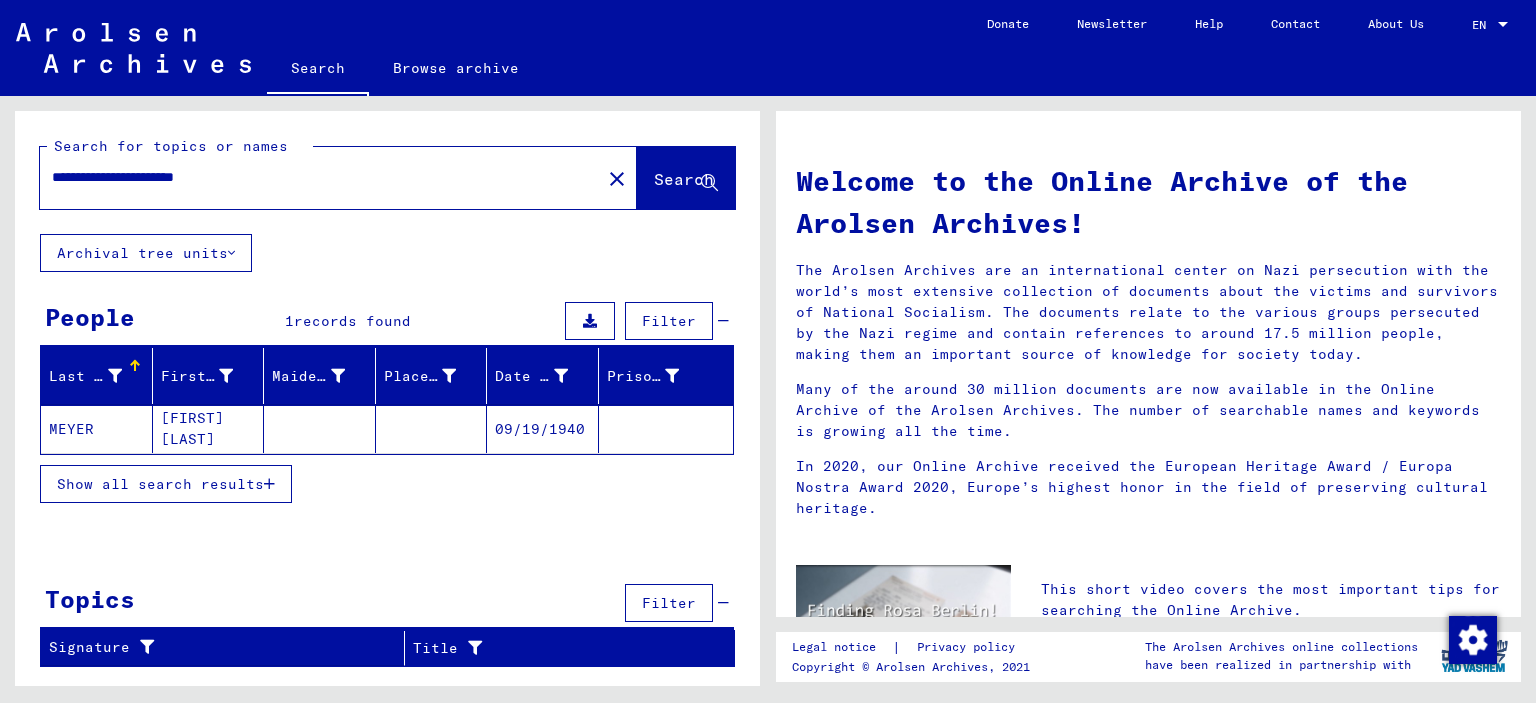 click at bounding box center [269, 484] 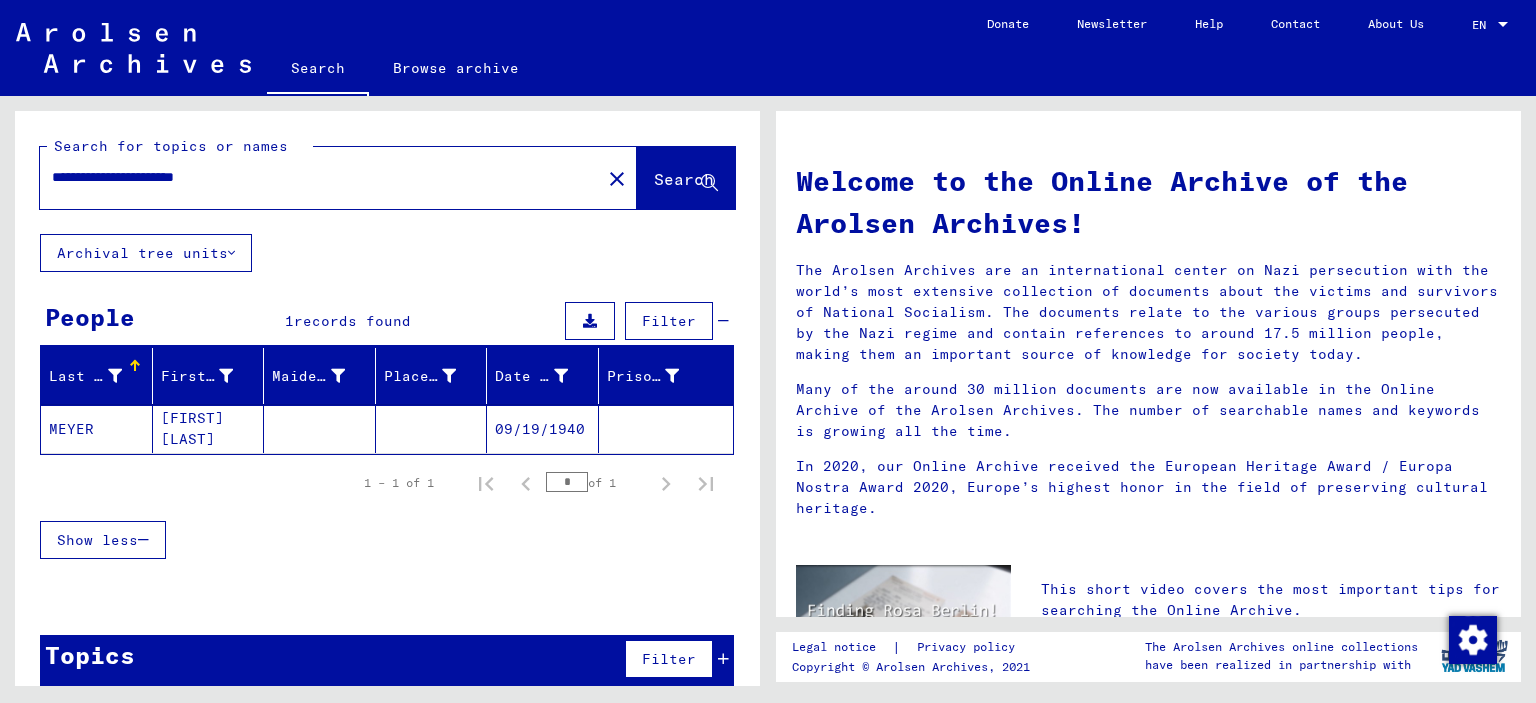 click on "09/19/1940" 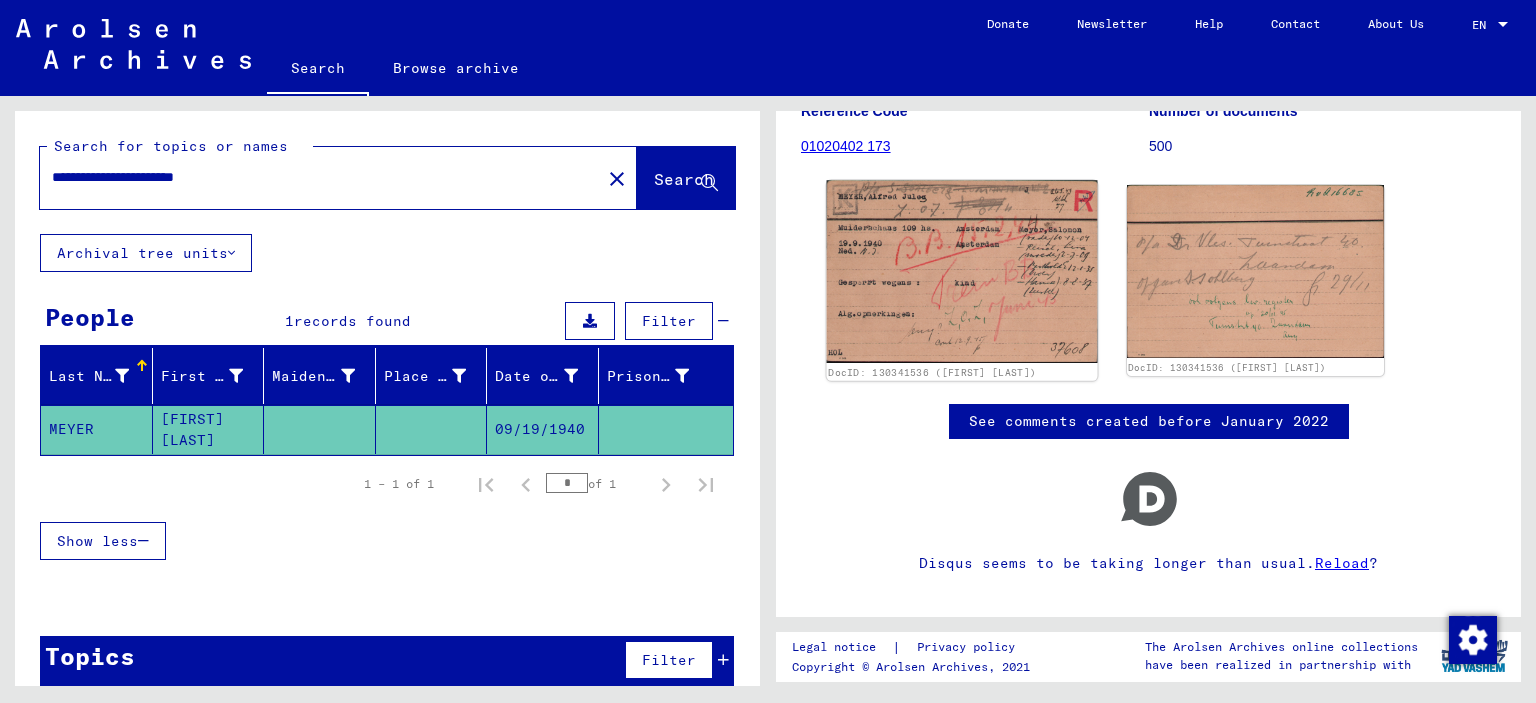 scroll, scrollTop: 111, scrollLeft: 0, axis: vertical 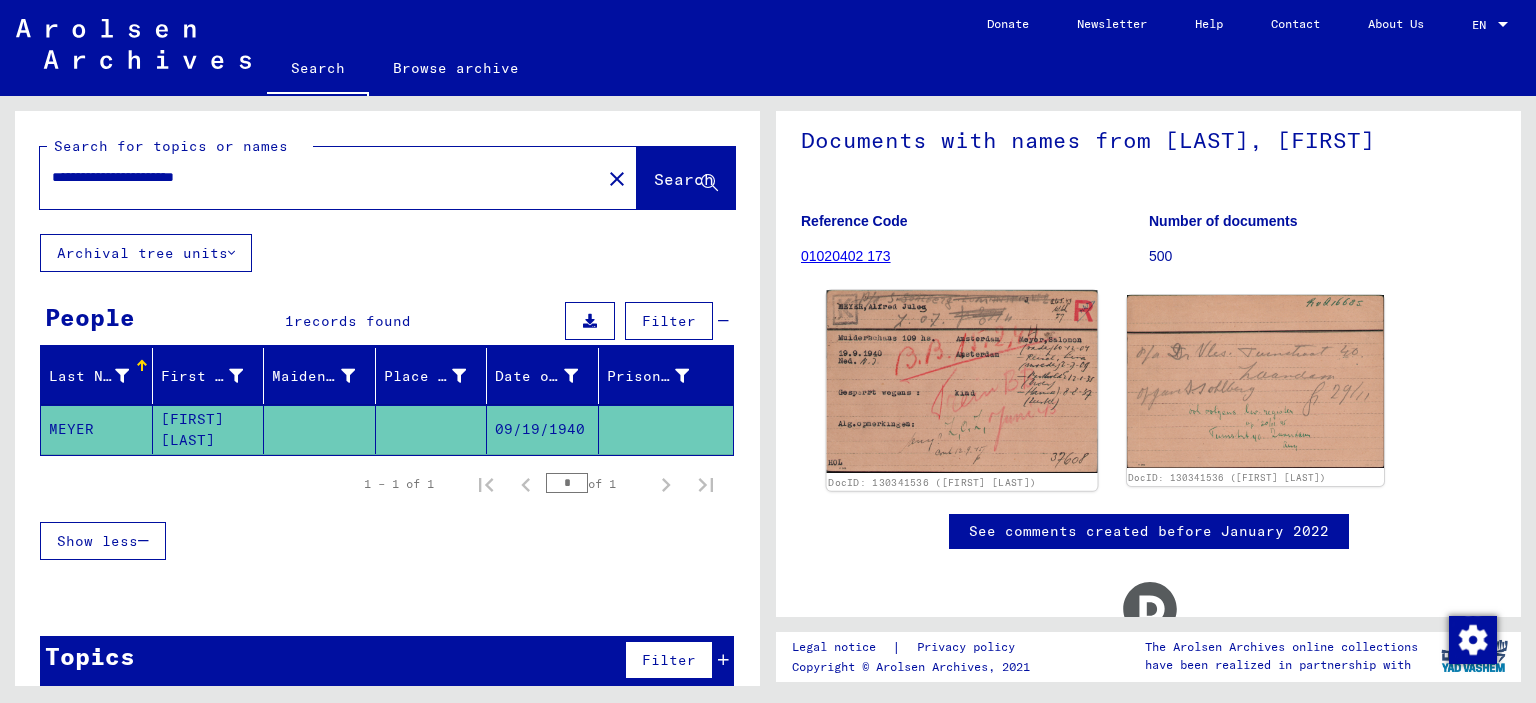 click 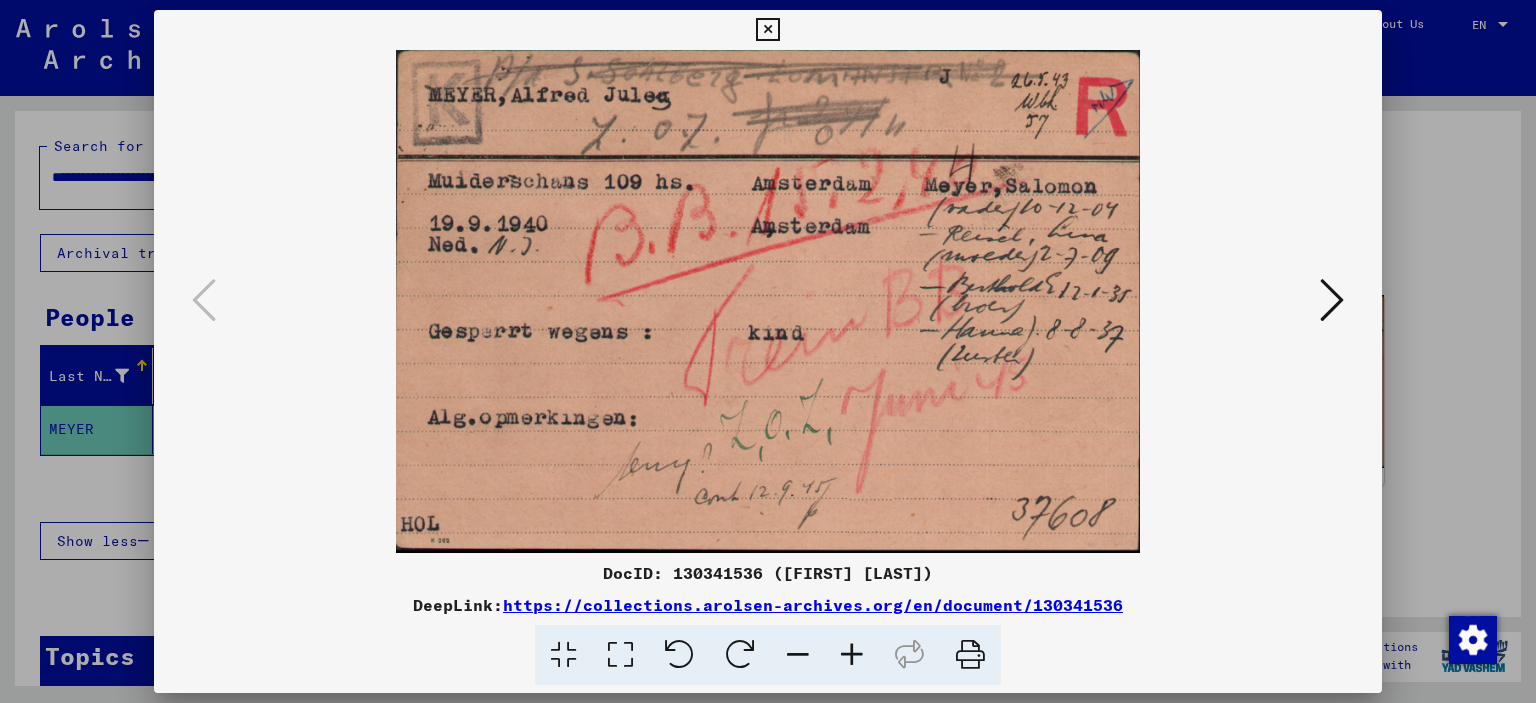 click at bounding box center [768, 301] 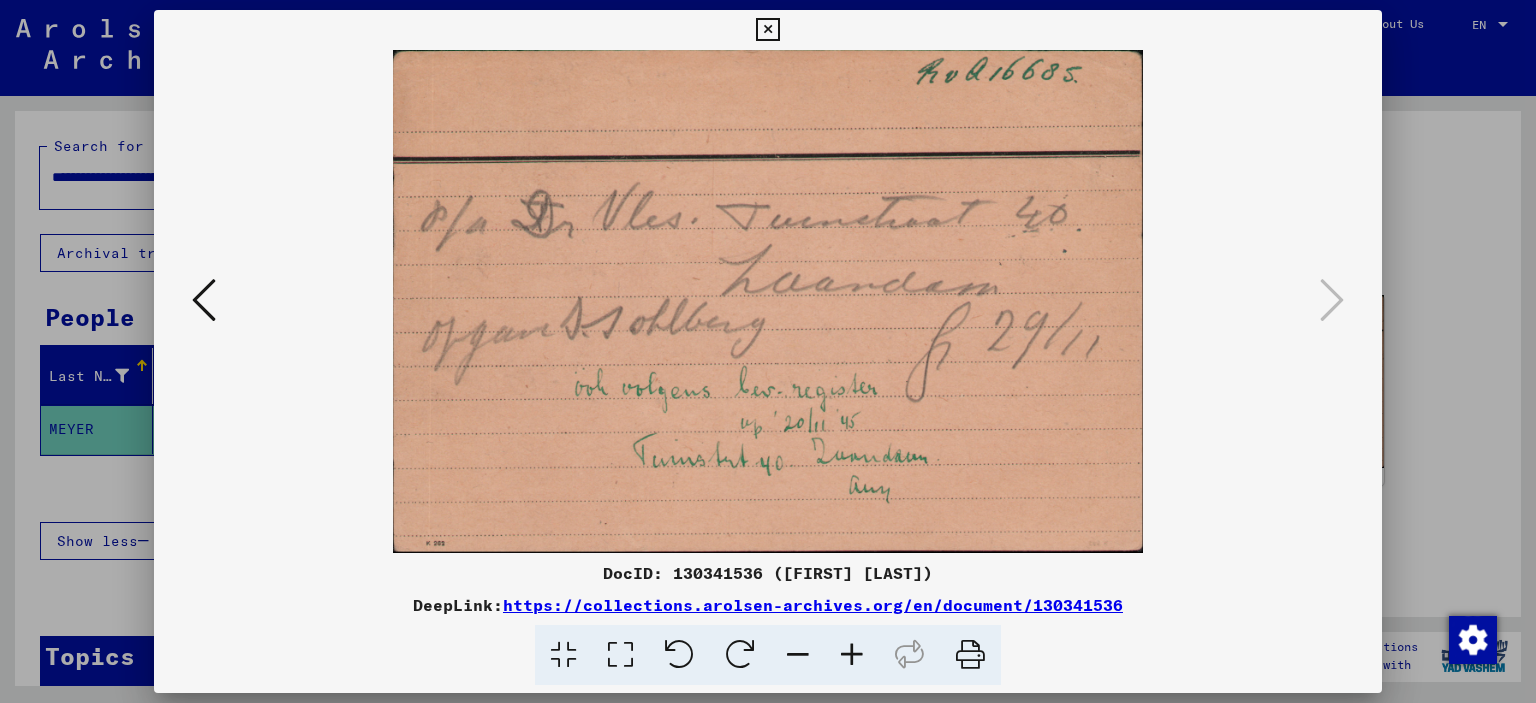 click at bounding box center [767, 30] 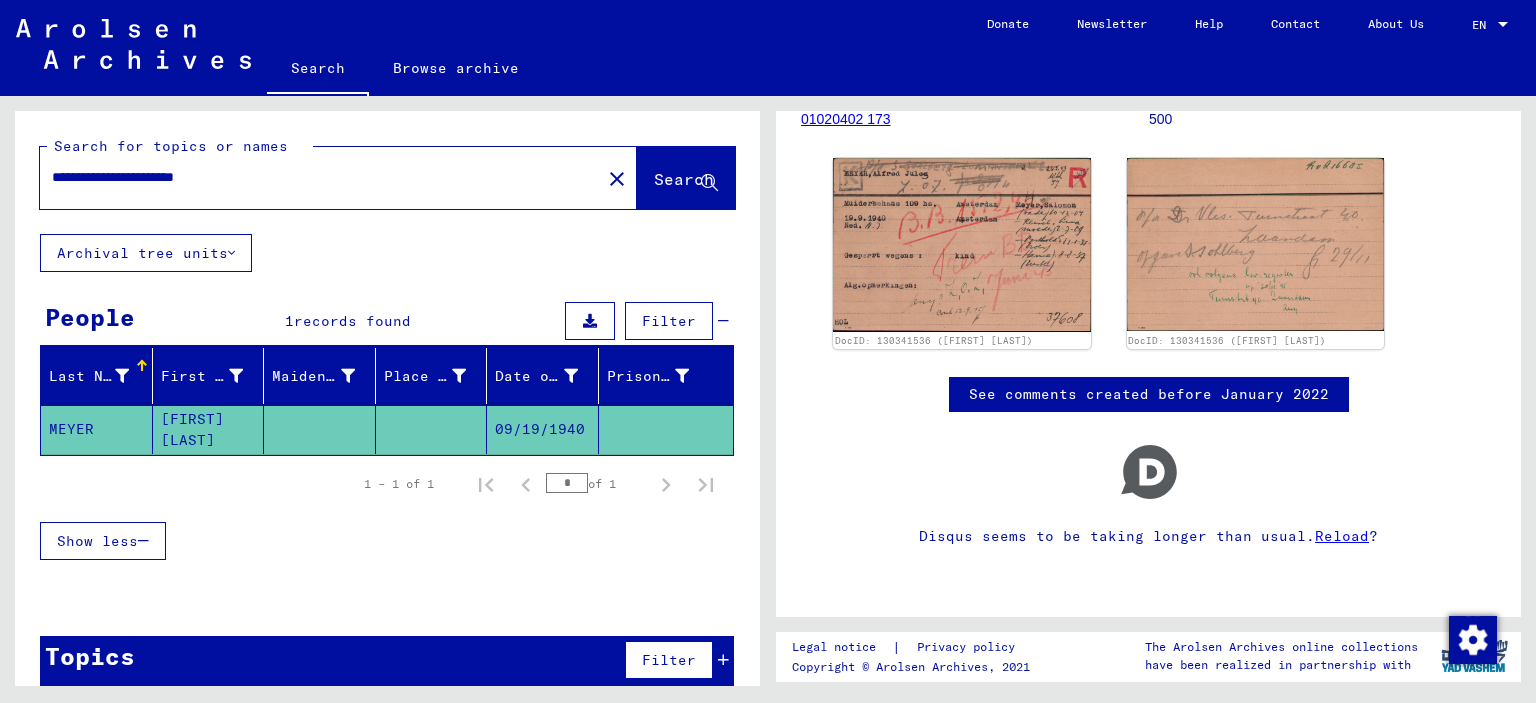 scroll, scrollTop: 270, scrollLeft: 0, axis: vertical 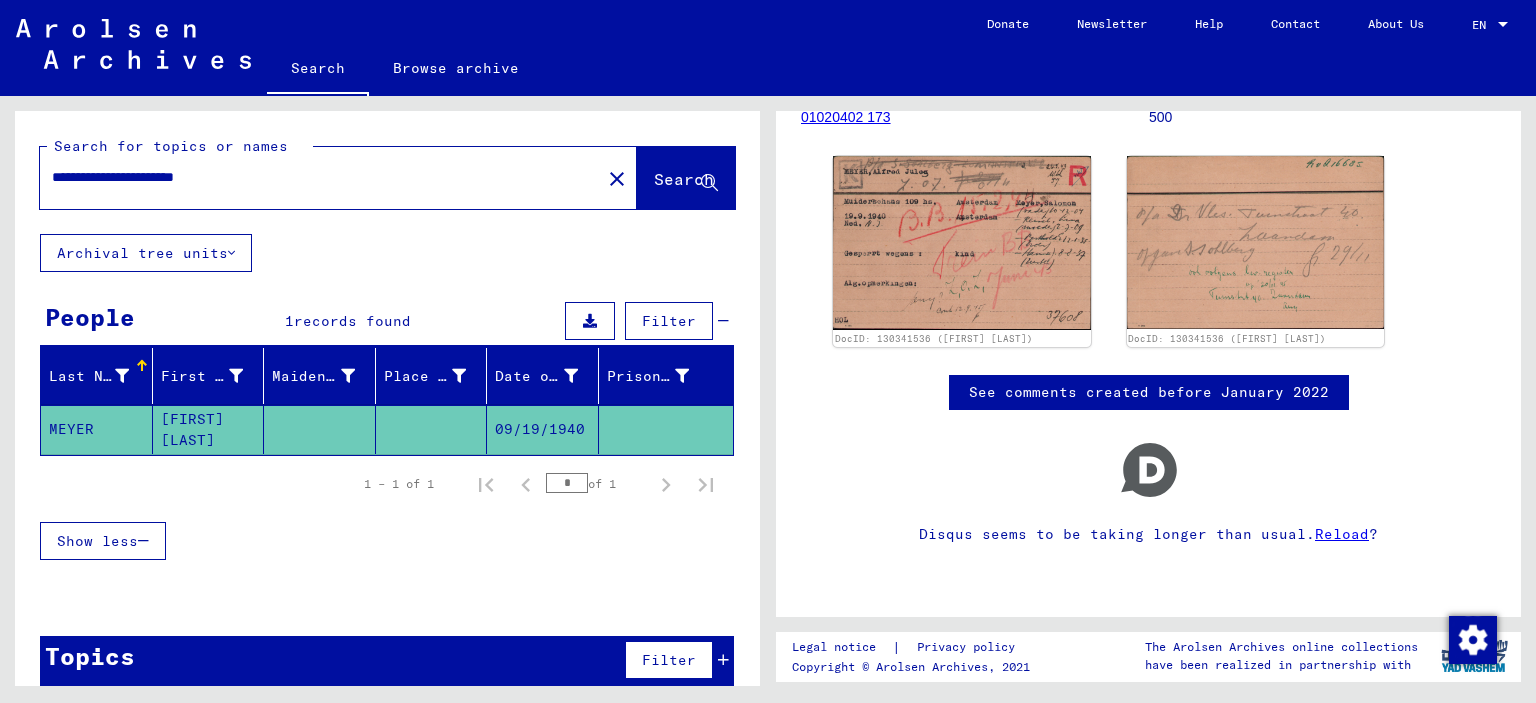 click on "See comments created before January 2022" 